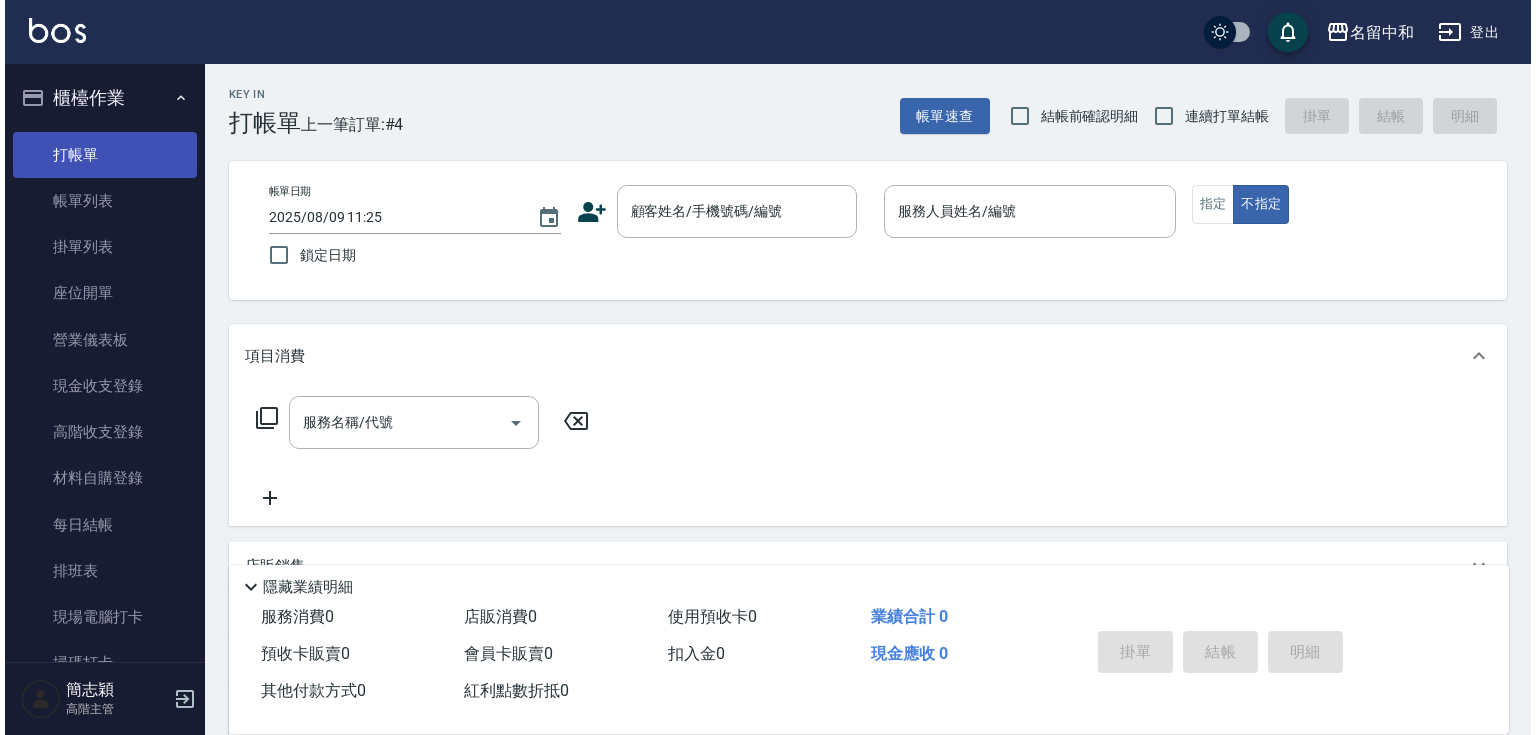 scroll, scrollTop: 0, scrollLeft: 0, axis: both 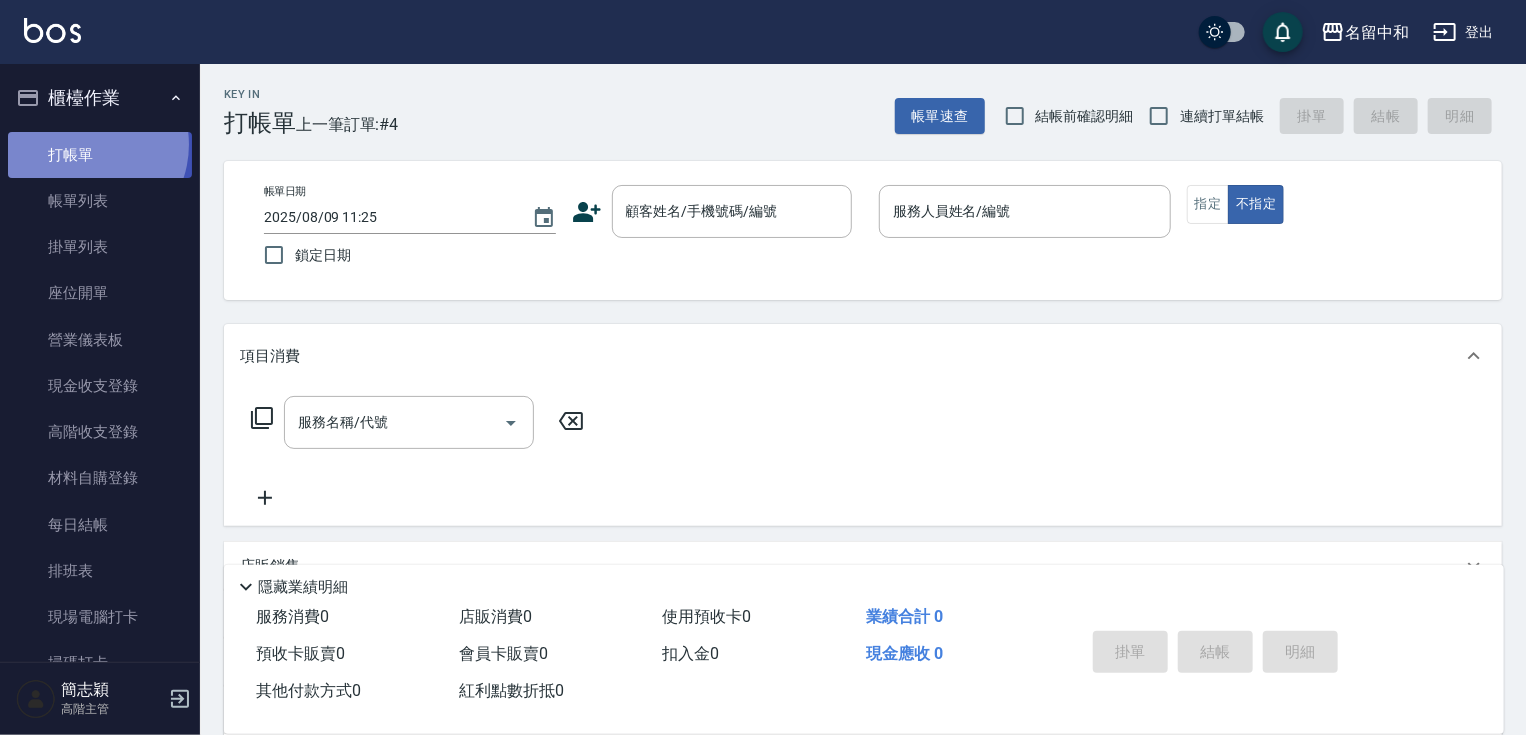 click on "打帳單" at bounding box center [100, 155] 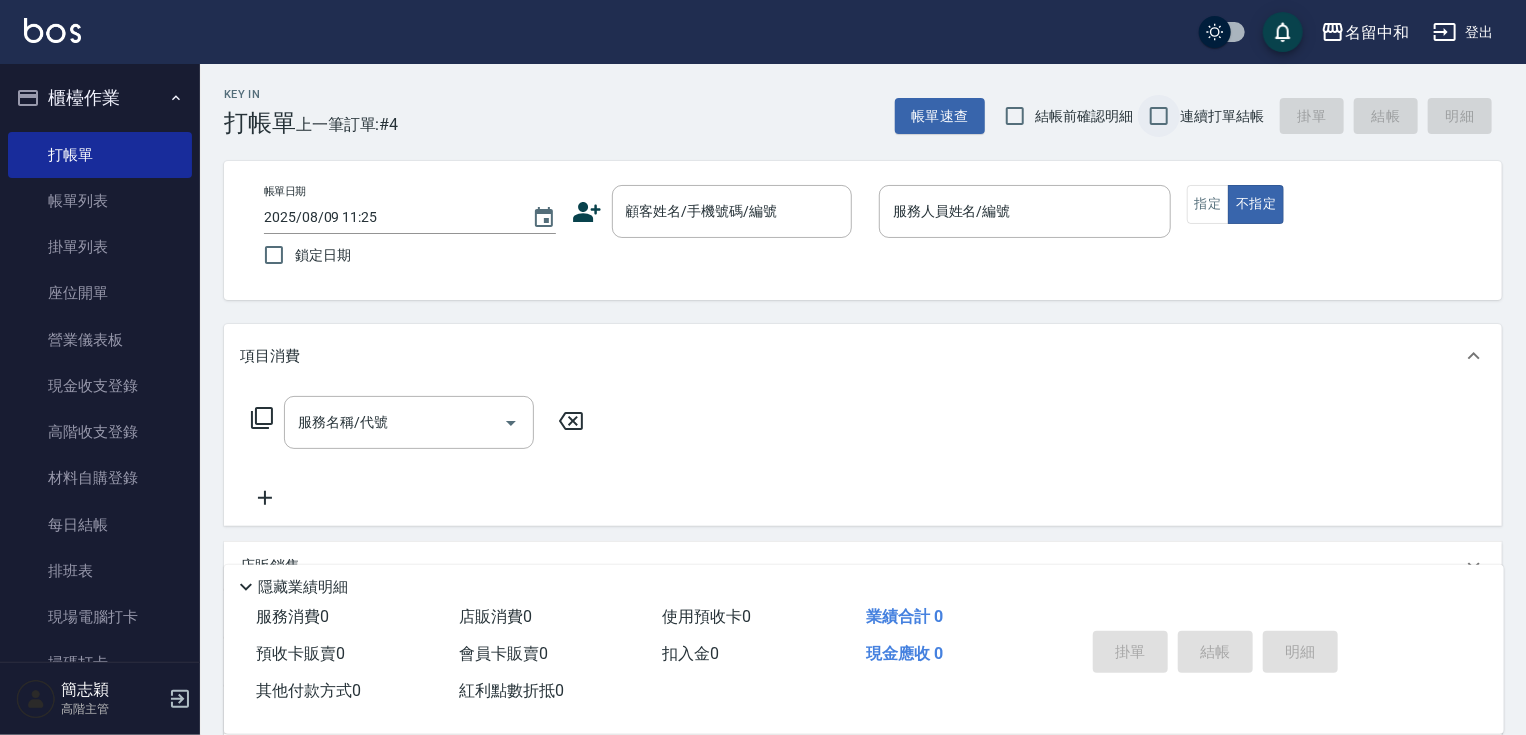 click on "連續打單結帳" at bounding box center (1159, 116) 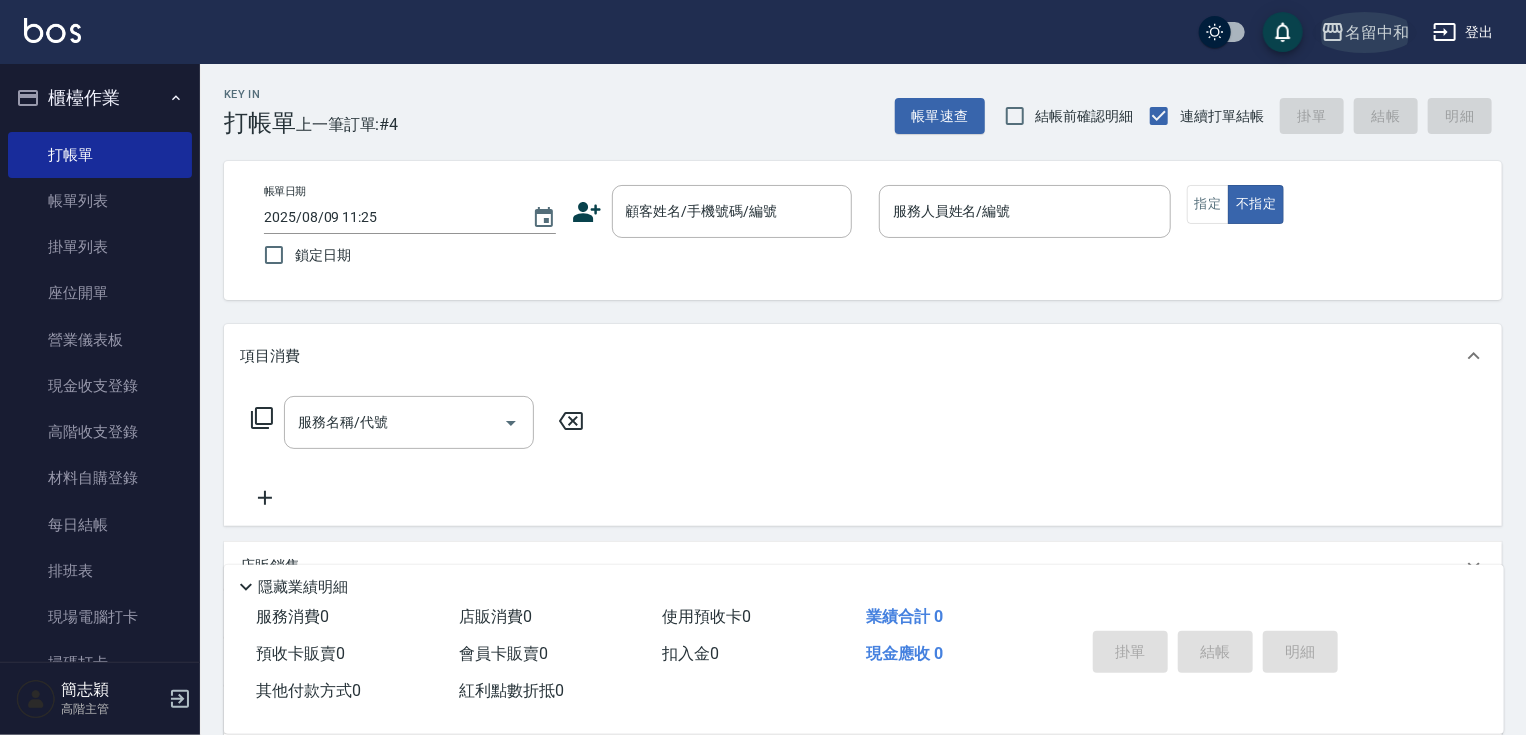click on "名留中和" at bounding box center [1377, 32] 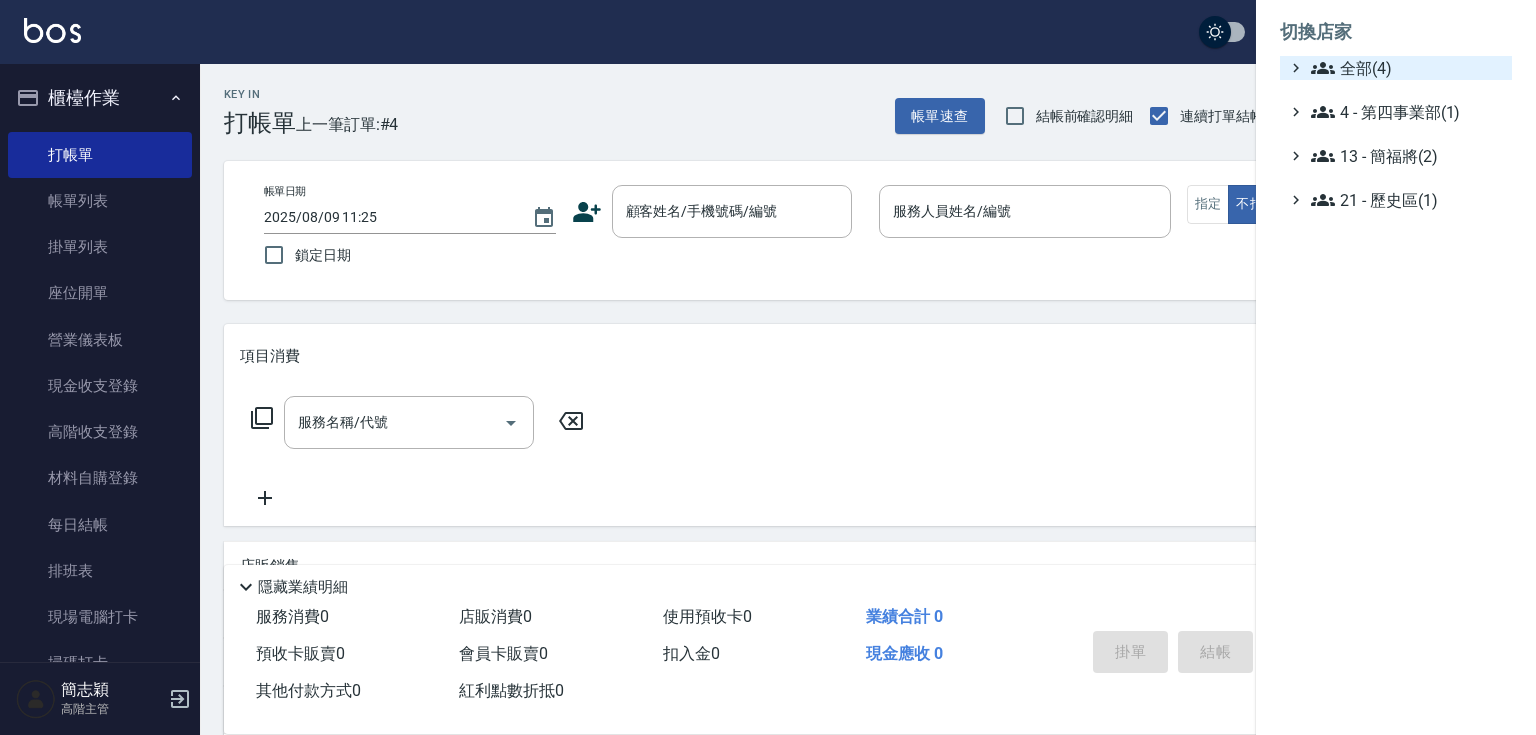click on "全部(4)" at bounding box center [1407, 68] 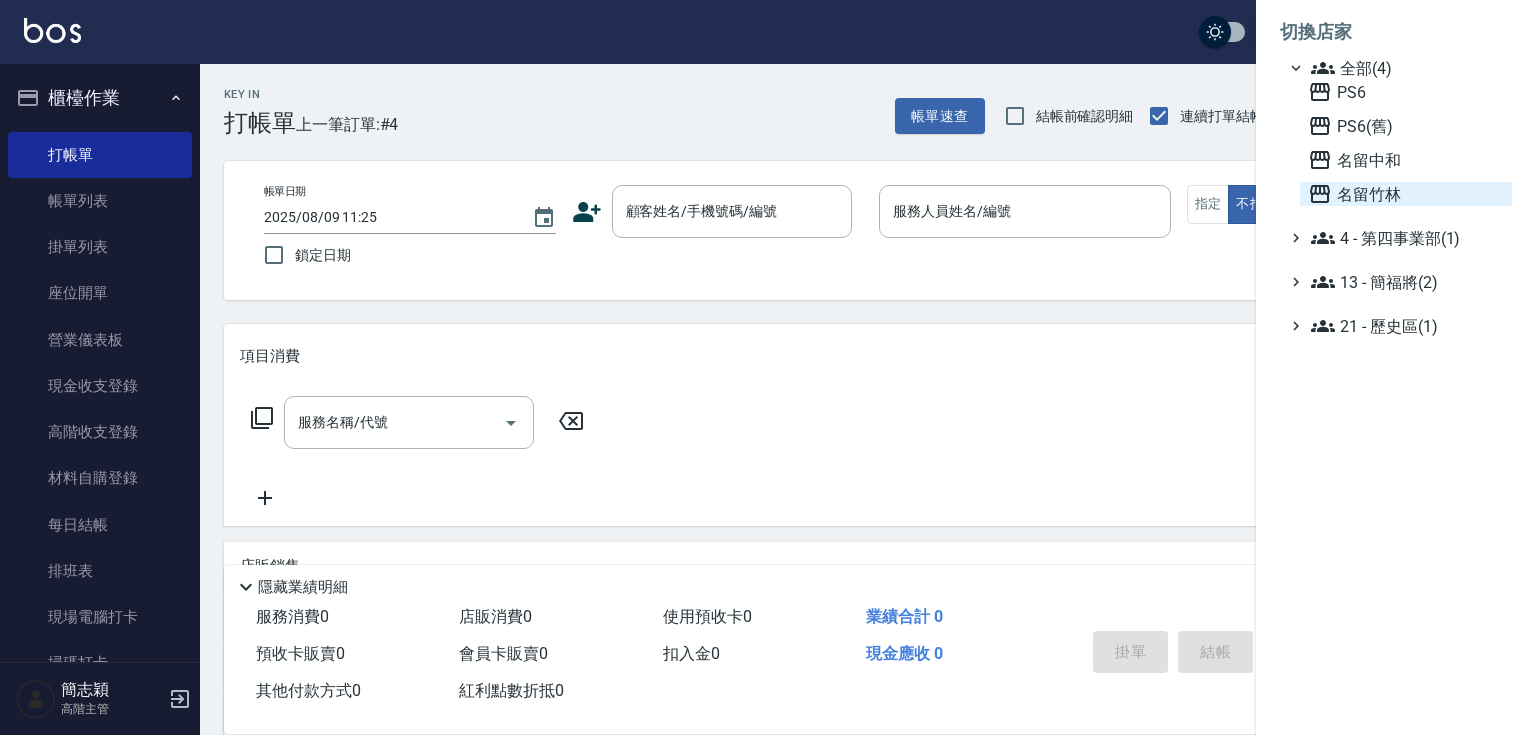 click on "名留竹林" at bounding box center [1406, 194] 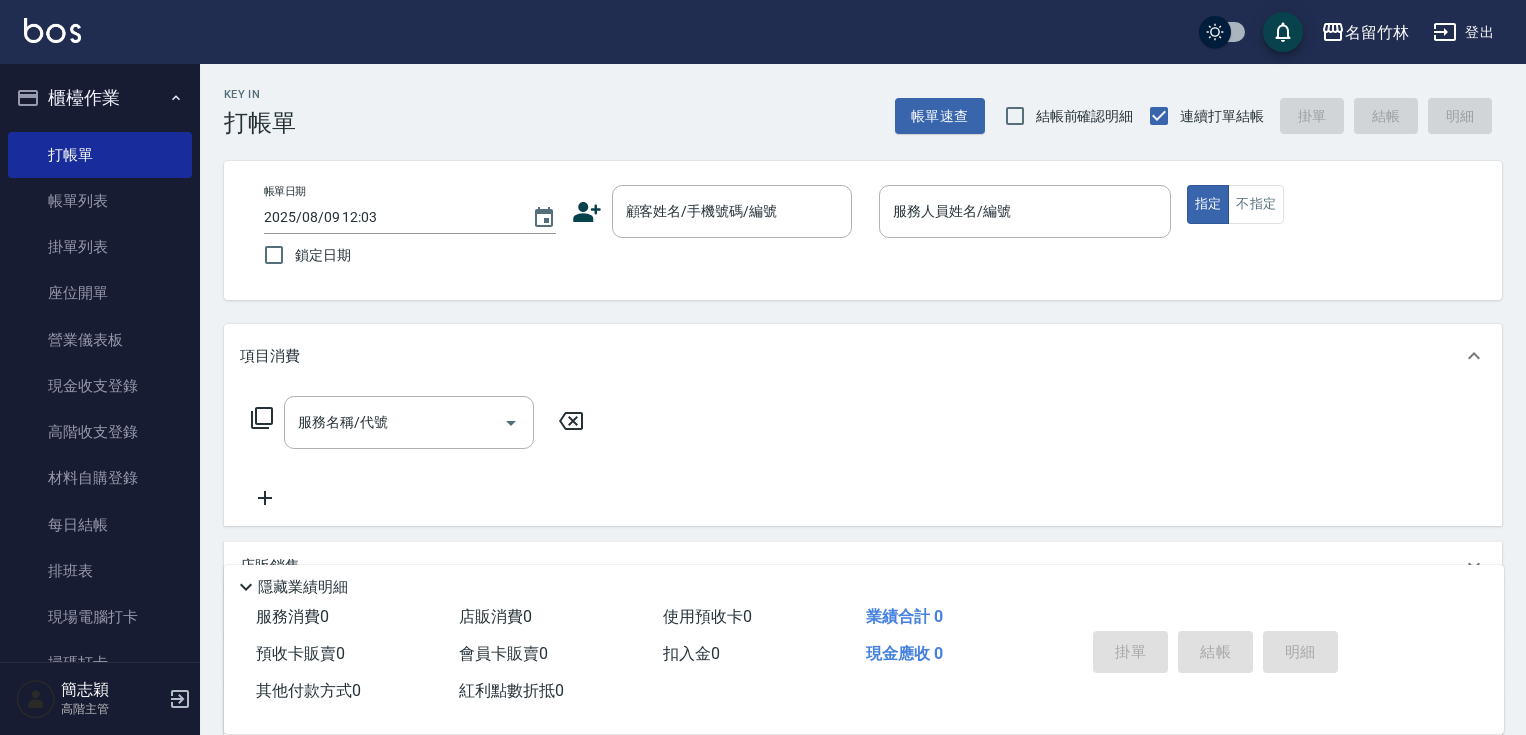 scroll, scrollTop: 0, scrollLeft: 0, axis: both 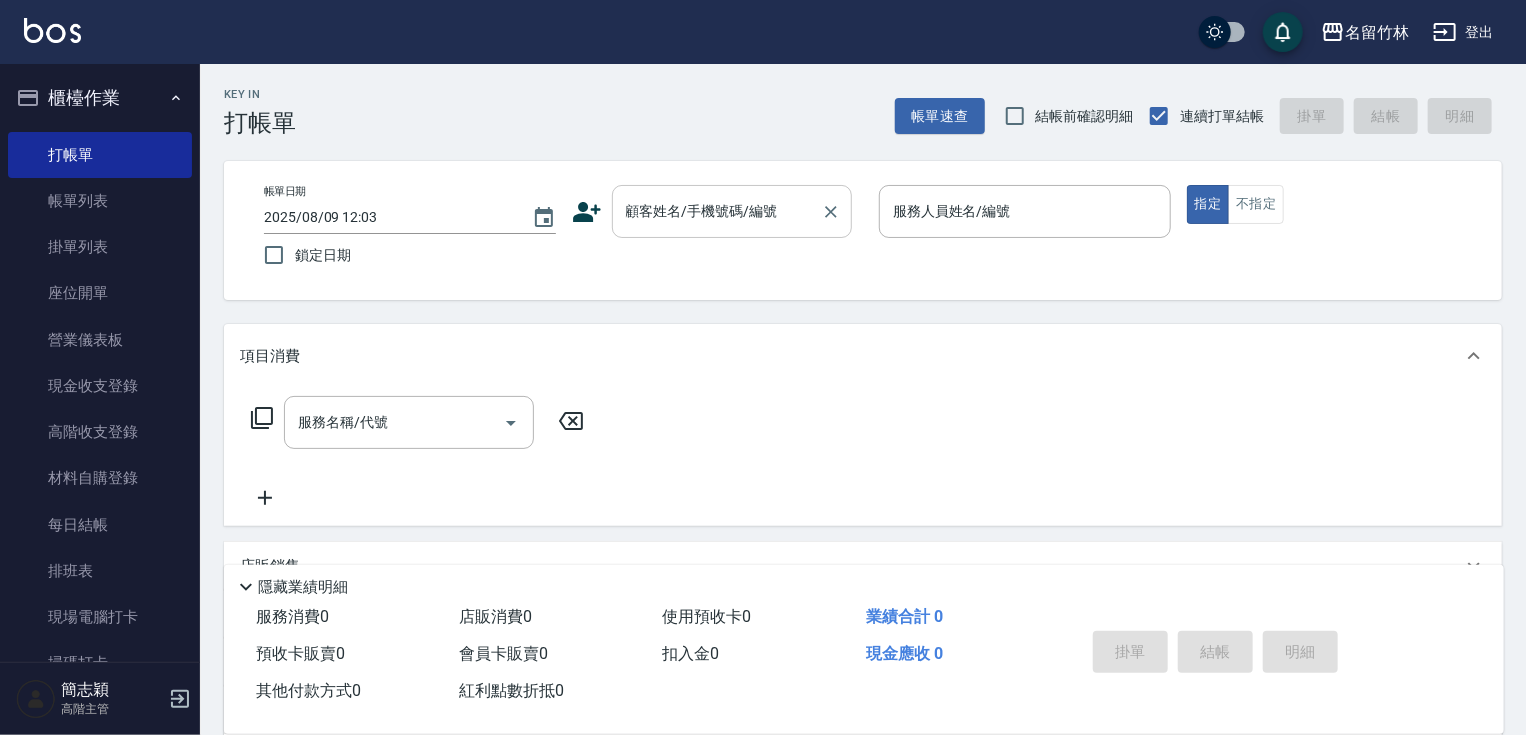 click on "顧客姓名/手機號碼/編號" at bounding box center [717, 211] 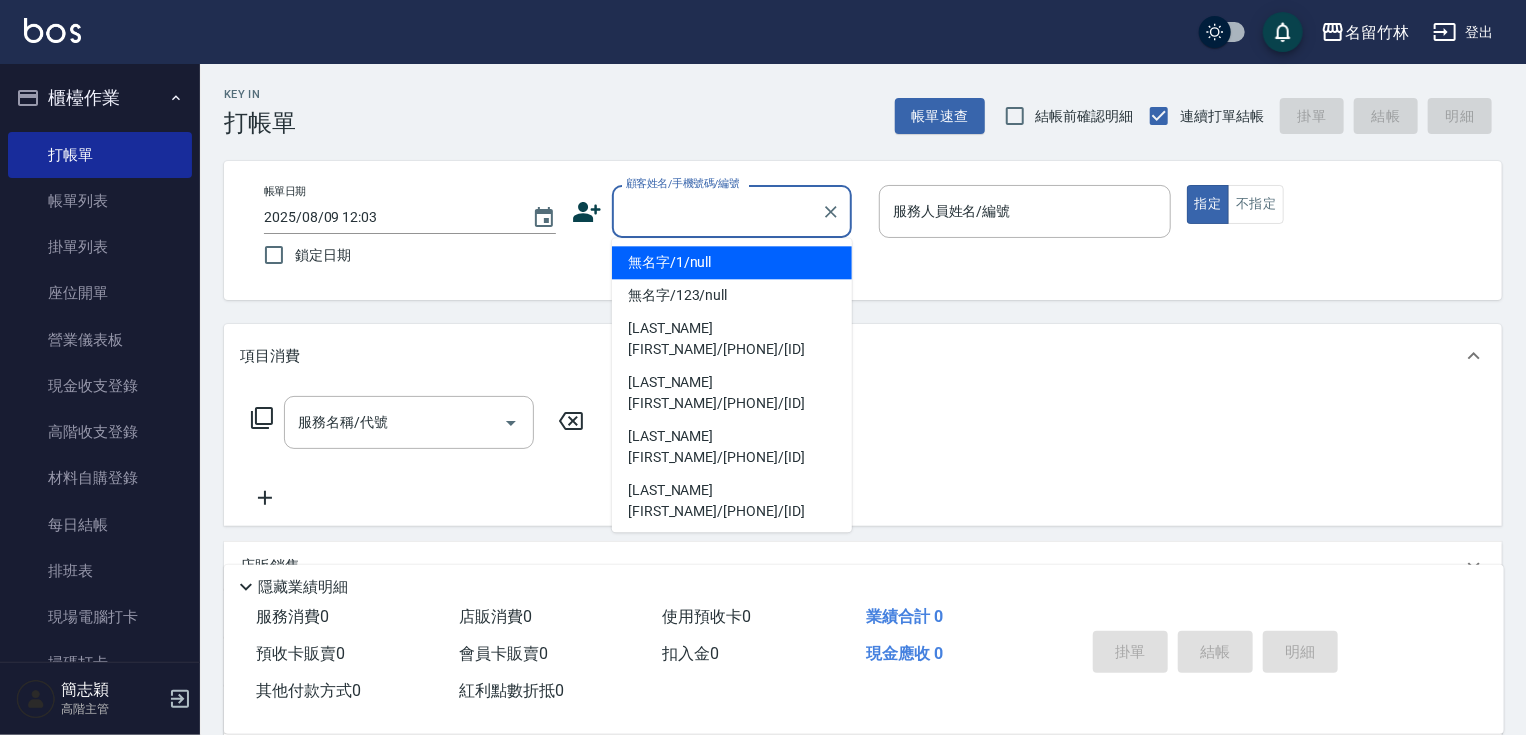 click on "無名字/1/null" at bounding box center [732, 262] 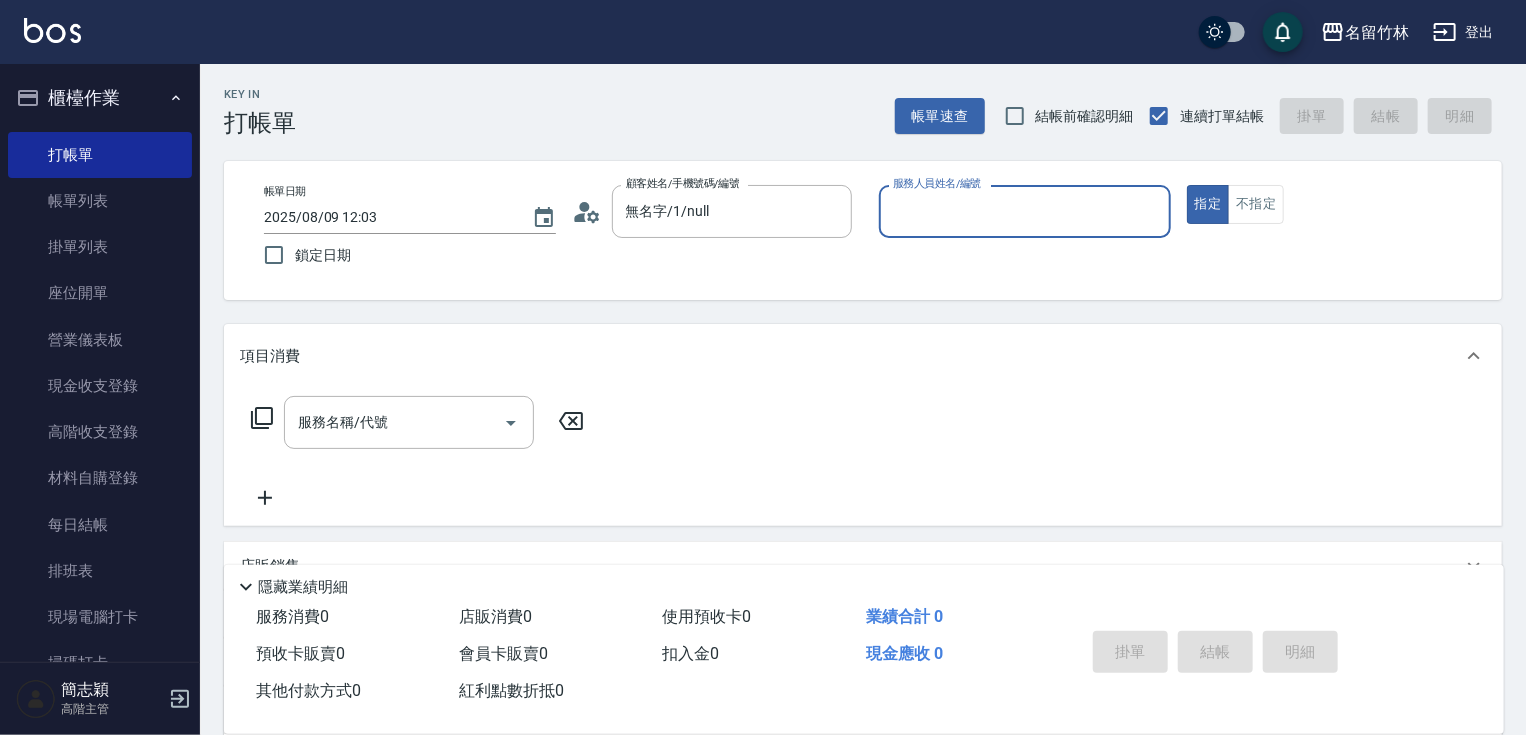 click on "服務人員姓名/編號" at bounding box center (1025, 211) 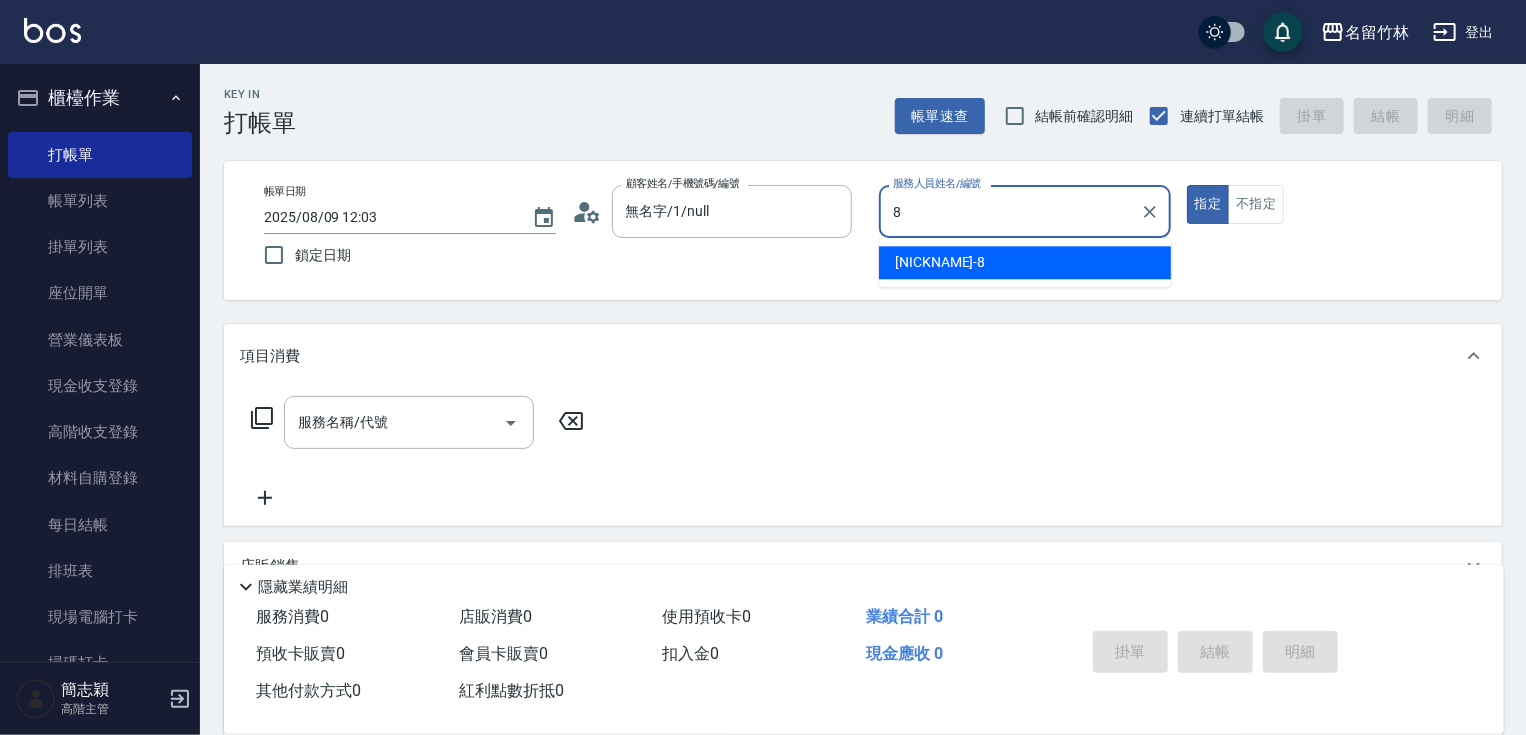 type on "8" 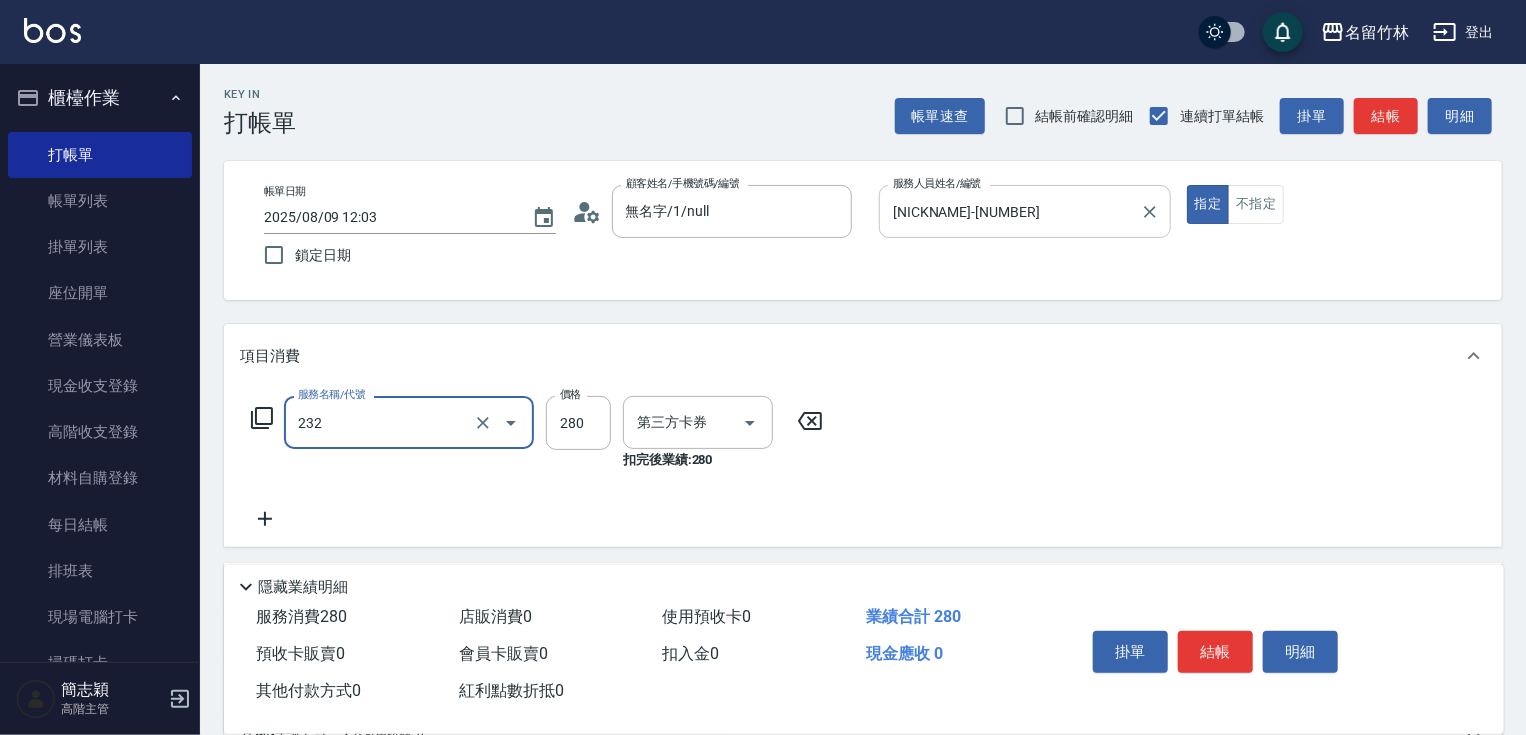 type on "[SERVICE_NAME][PRICE]([NUMBER])" 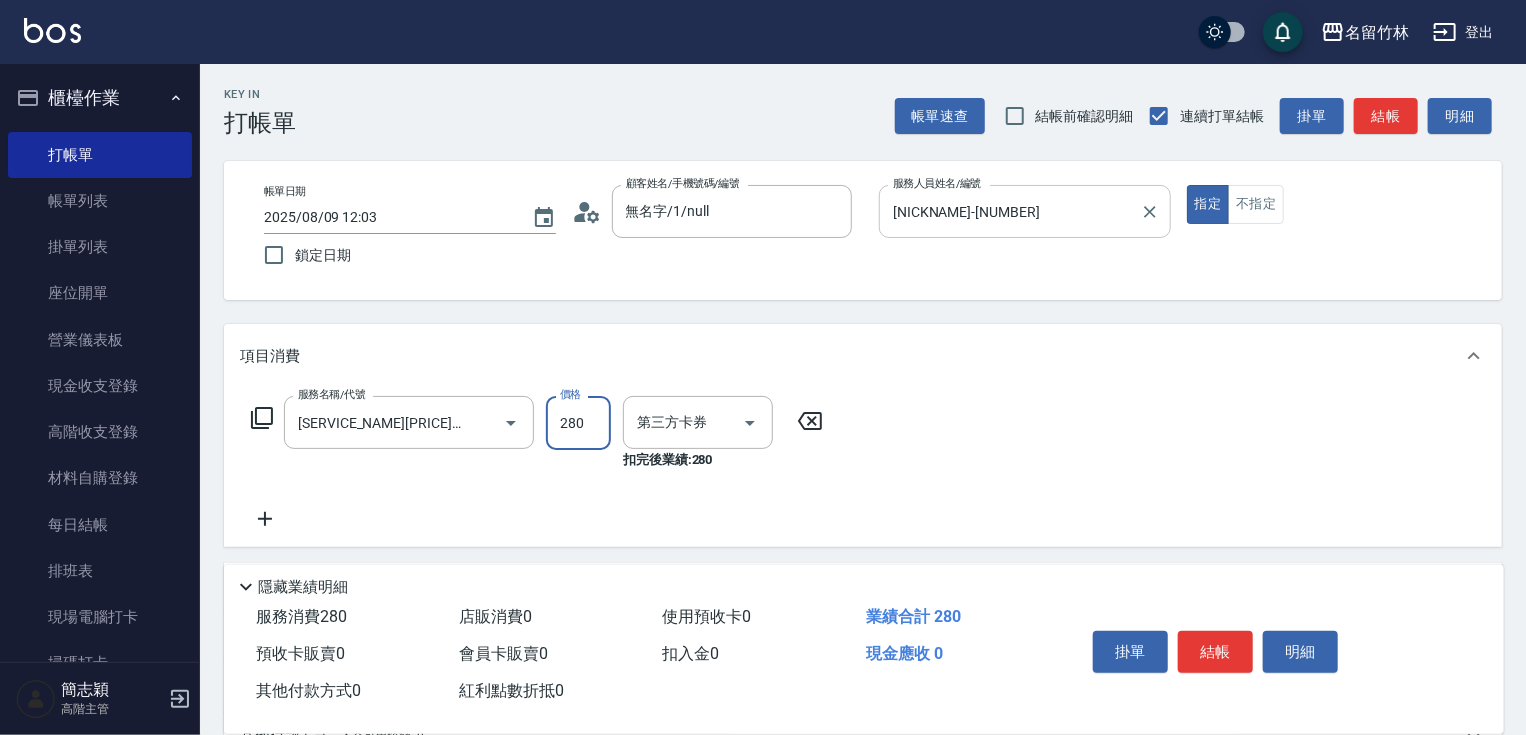 type on "舊有卡券" 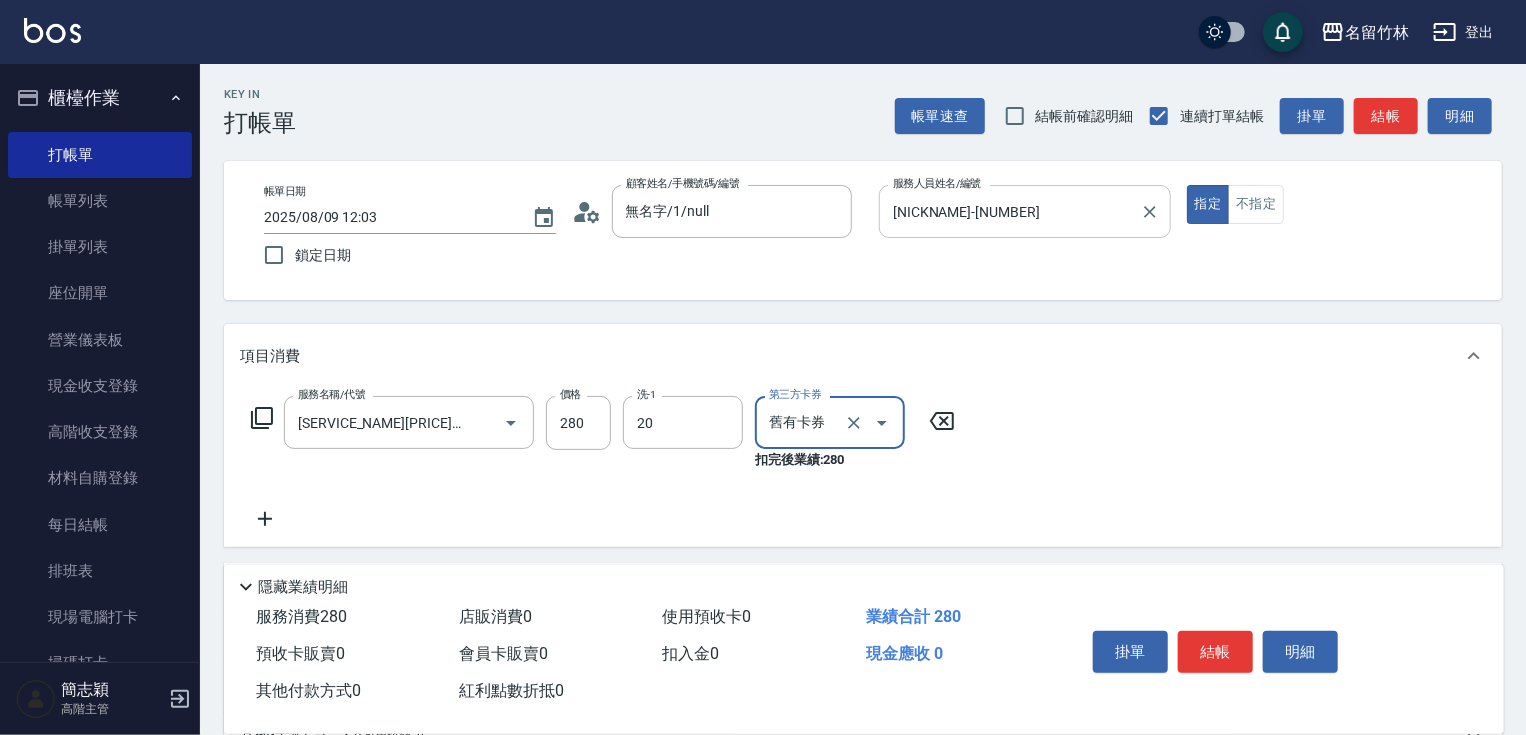 type on "肉圓-20" 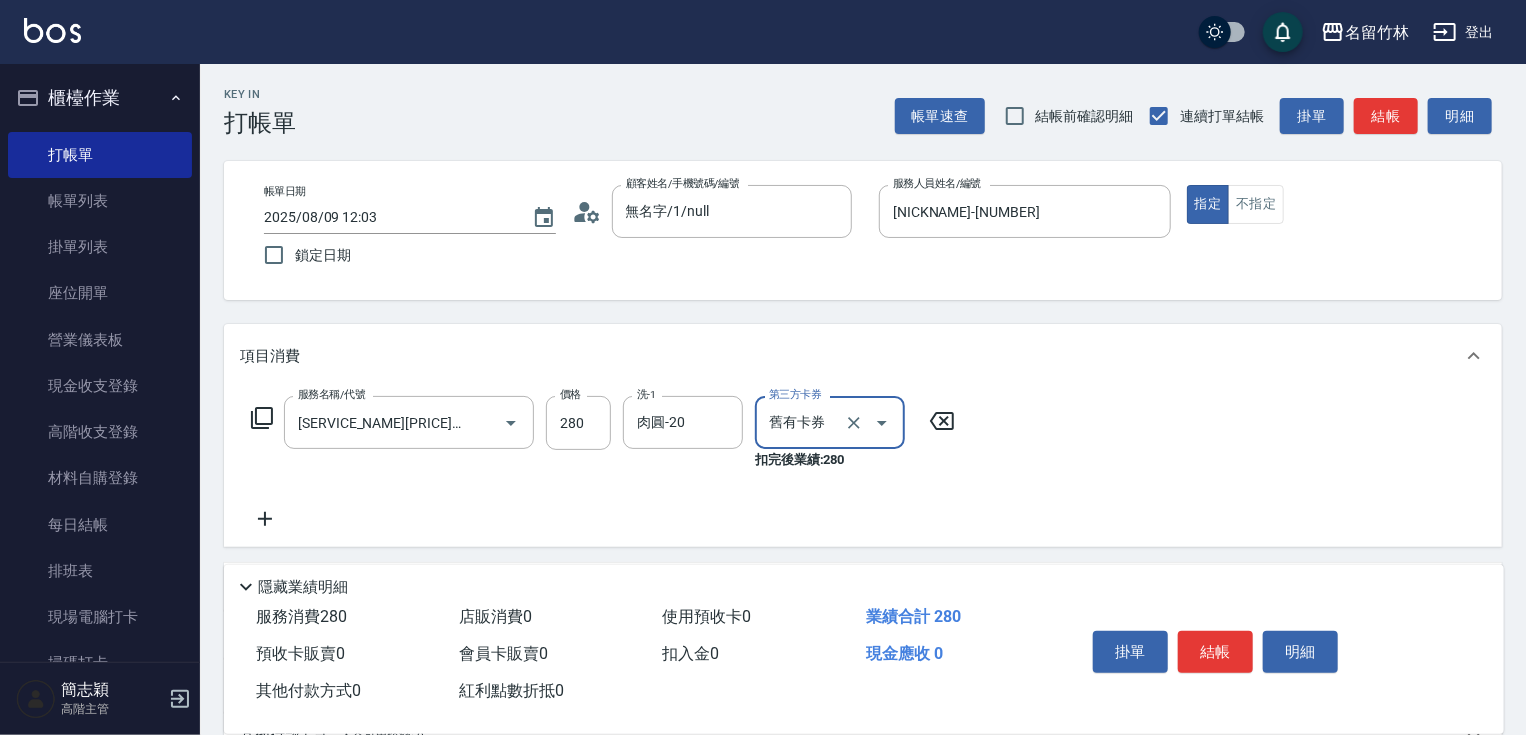 click on "結帳" at bounding box center [1215, 652] 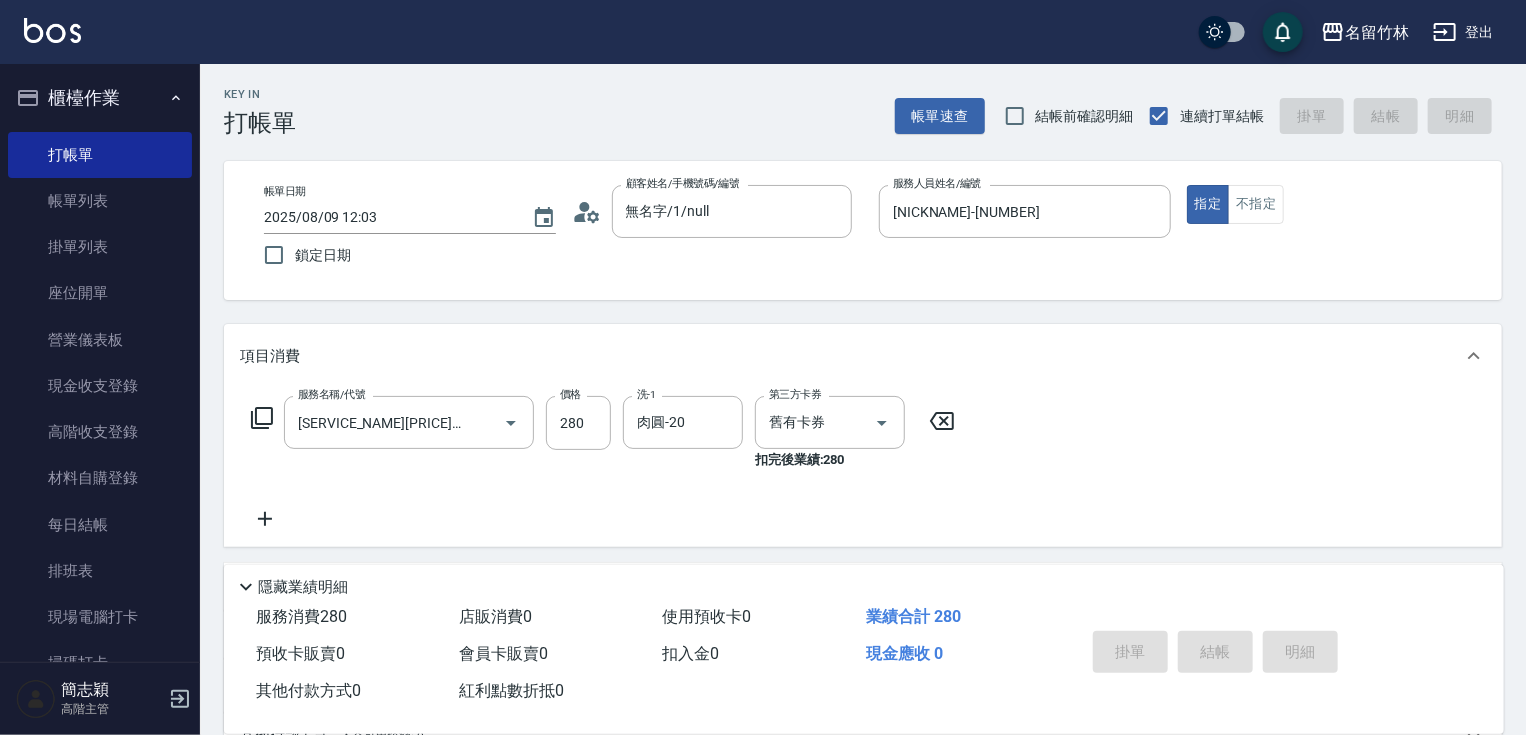 type on "2025/08/09 12:04" 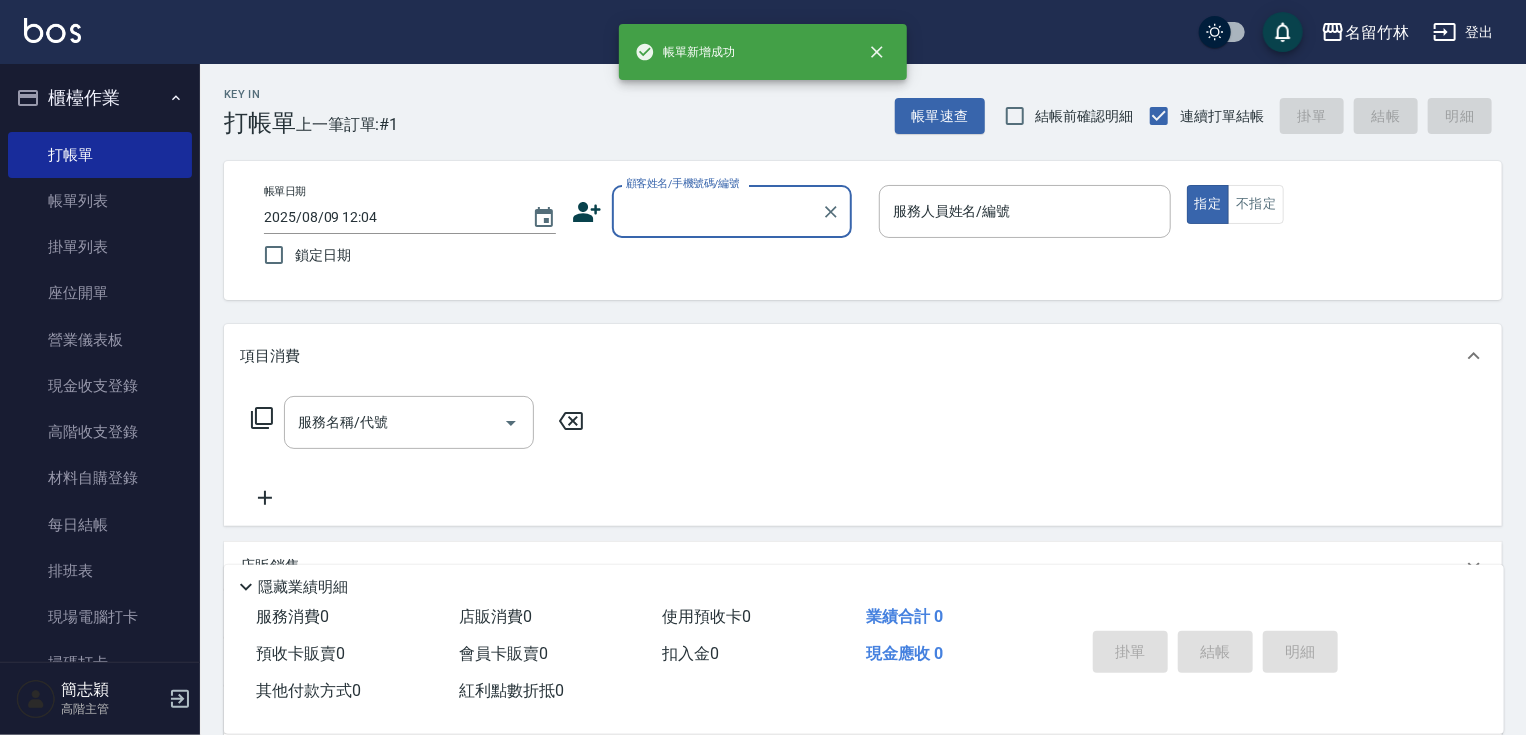 click on "顧客姓名/手機號碼/編號" at bounding box center (717, 211) 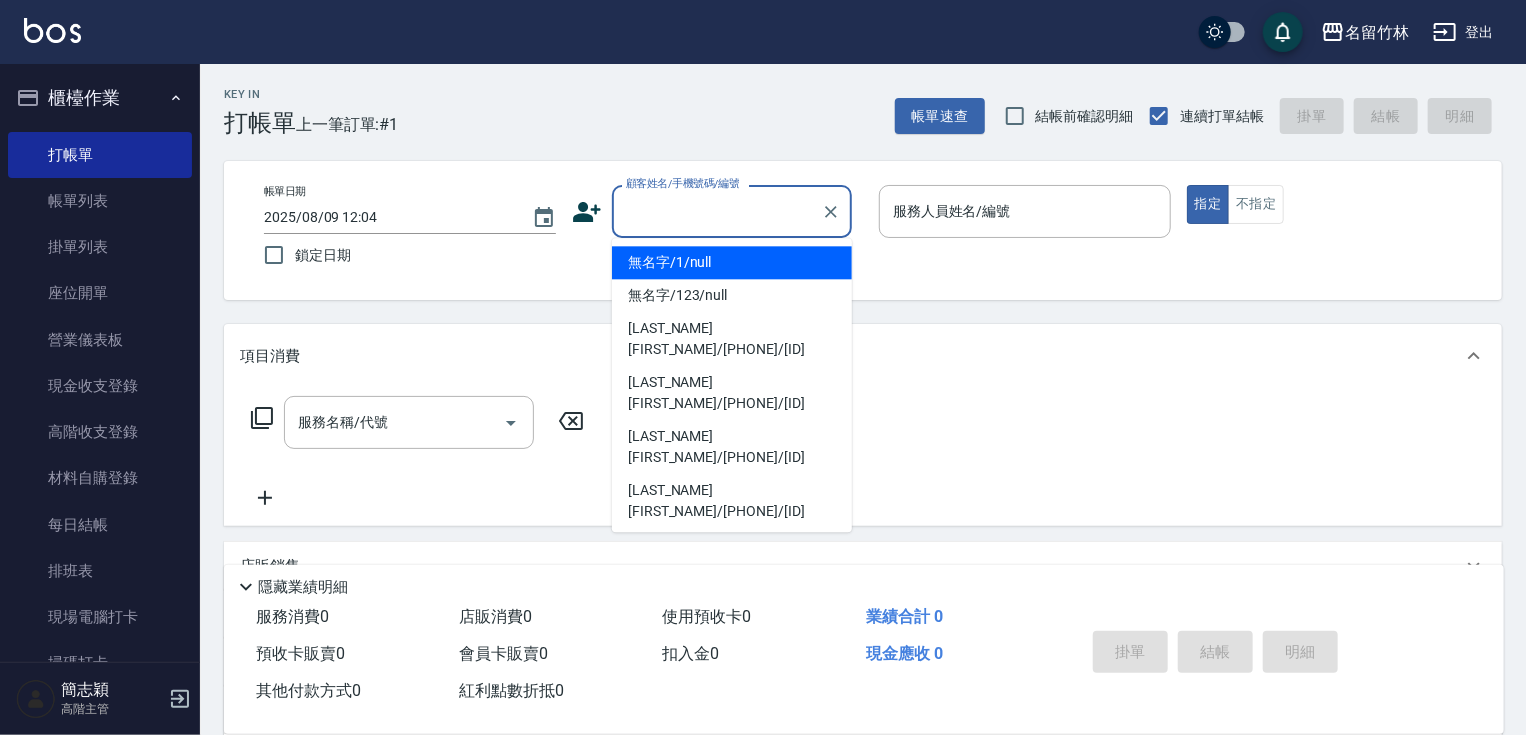 drag, startPoint x: 732, startPoint y: 257, endPoint x: 992, endPoint y: 212, distance: 263.8655 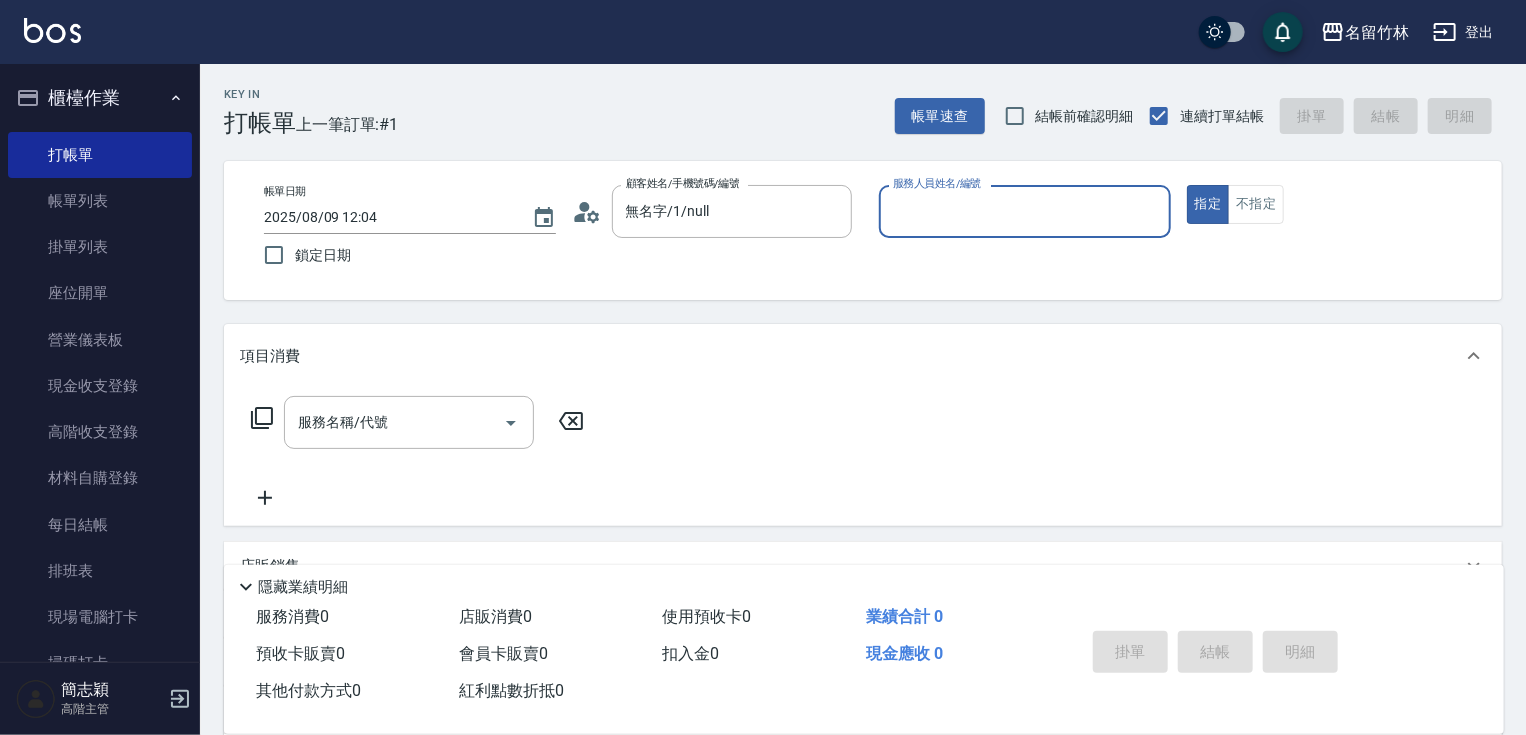 click on "服務人員姓名/編號 服務人員姓名/編號" at bounding box center [1025, 211] 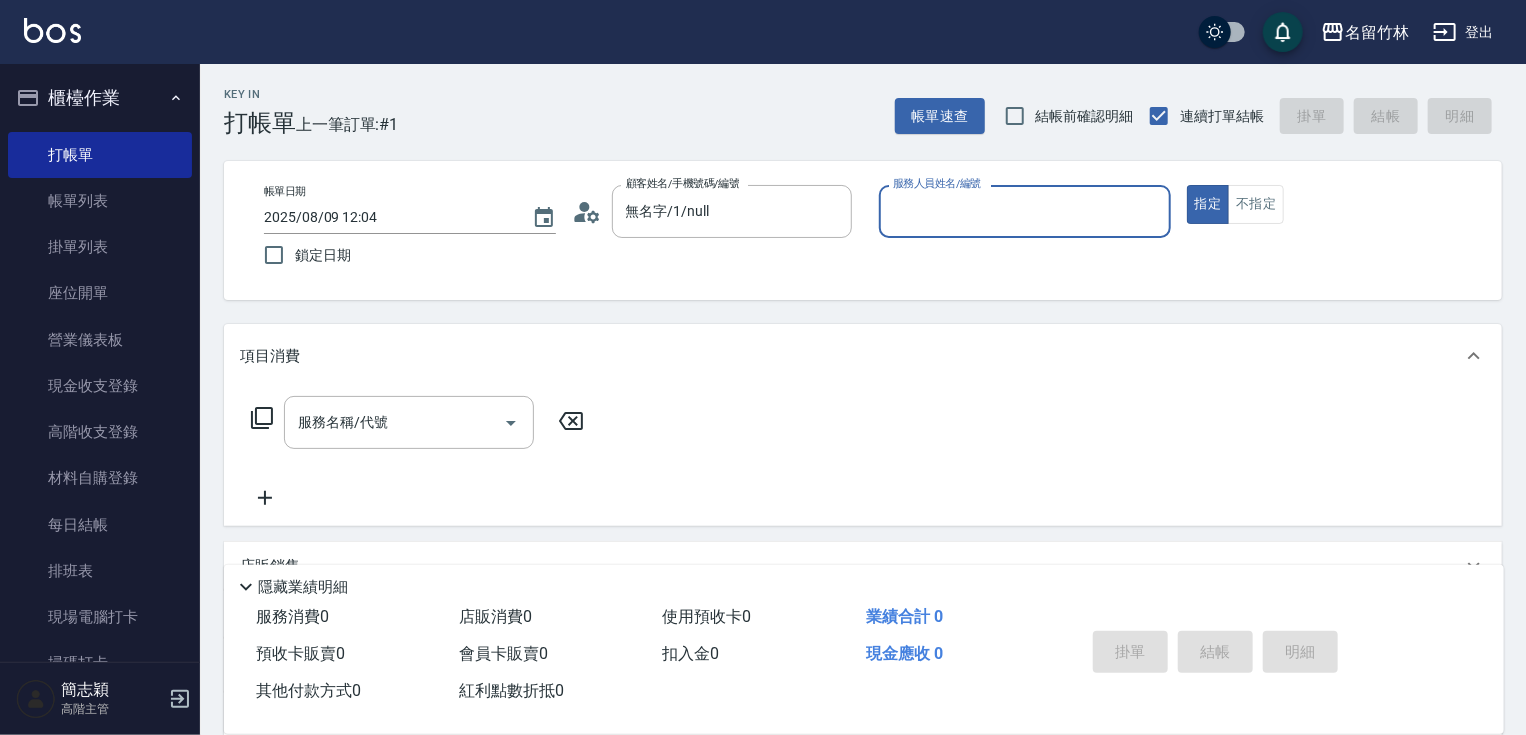 click on "指定" at bounding box center (1208, 204) 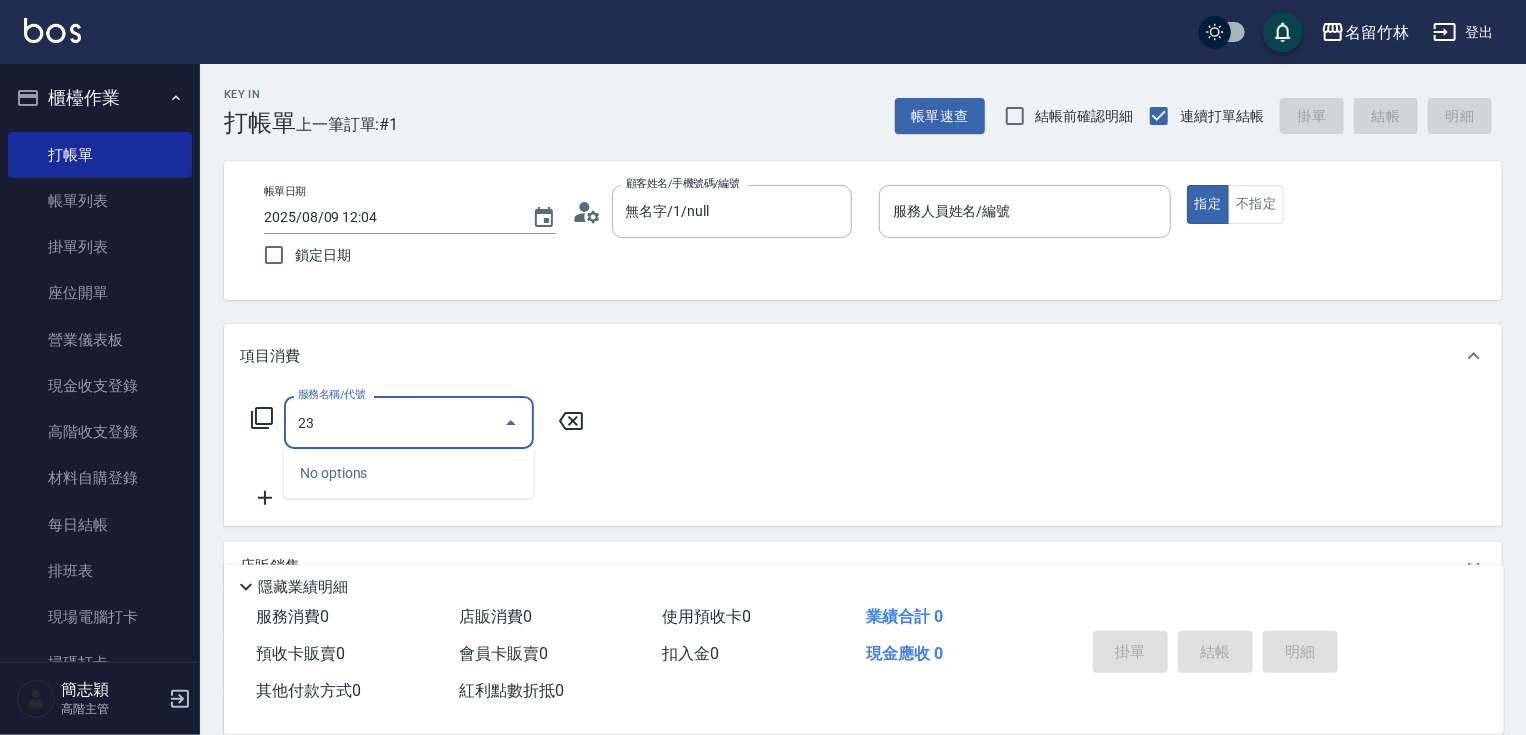 type on "23" 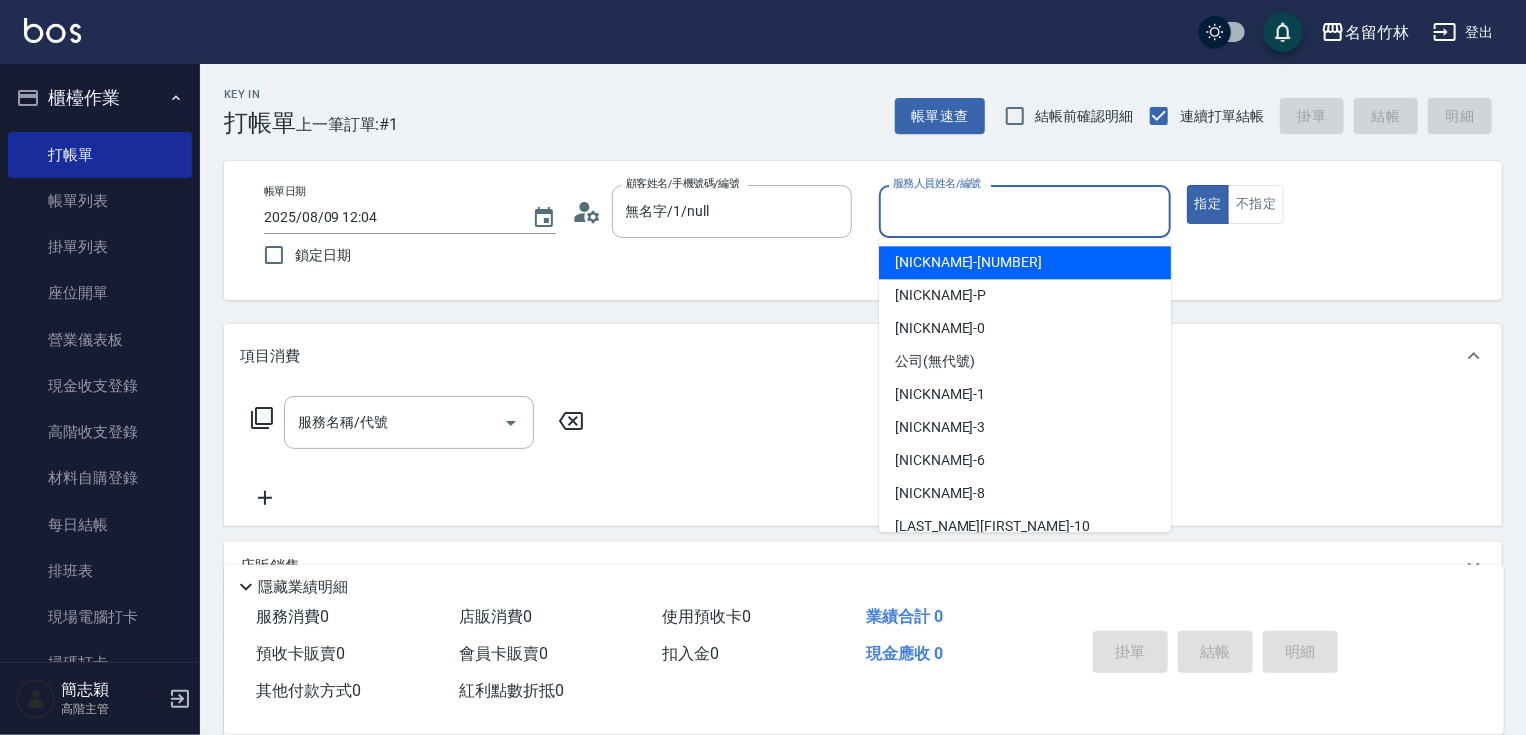 click on "服務人員姓名/編號" at bounding box center [1025, 211] 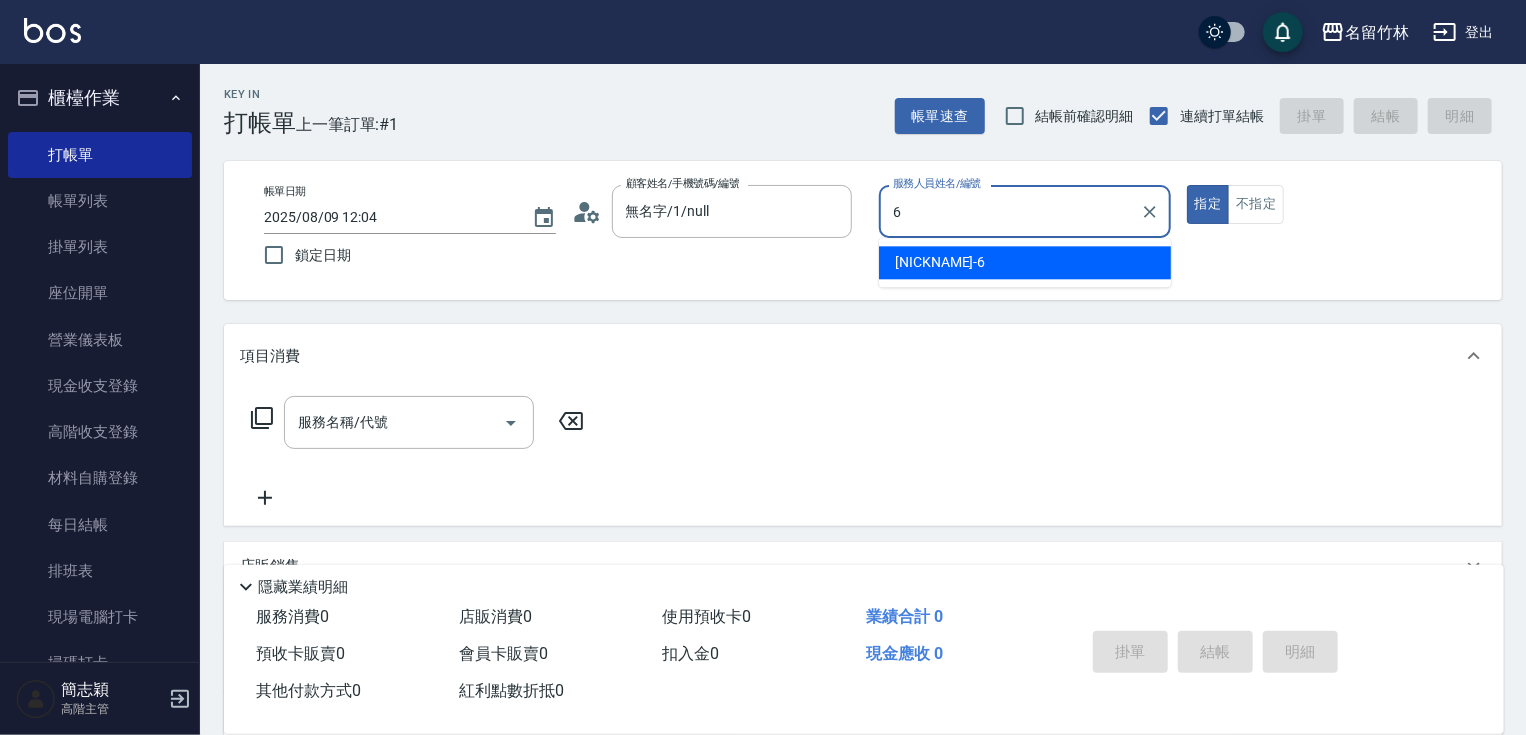 type on "mimi-6" 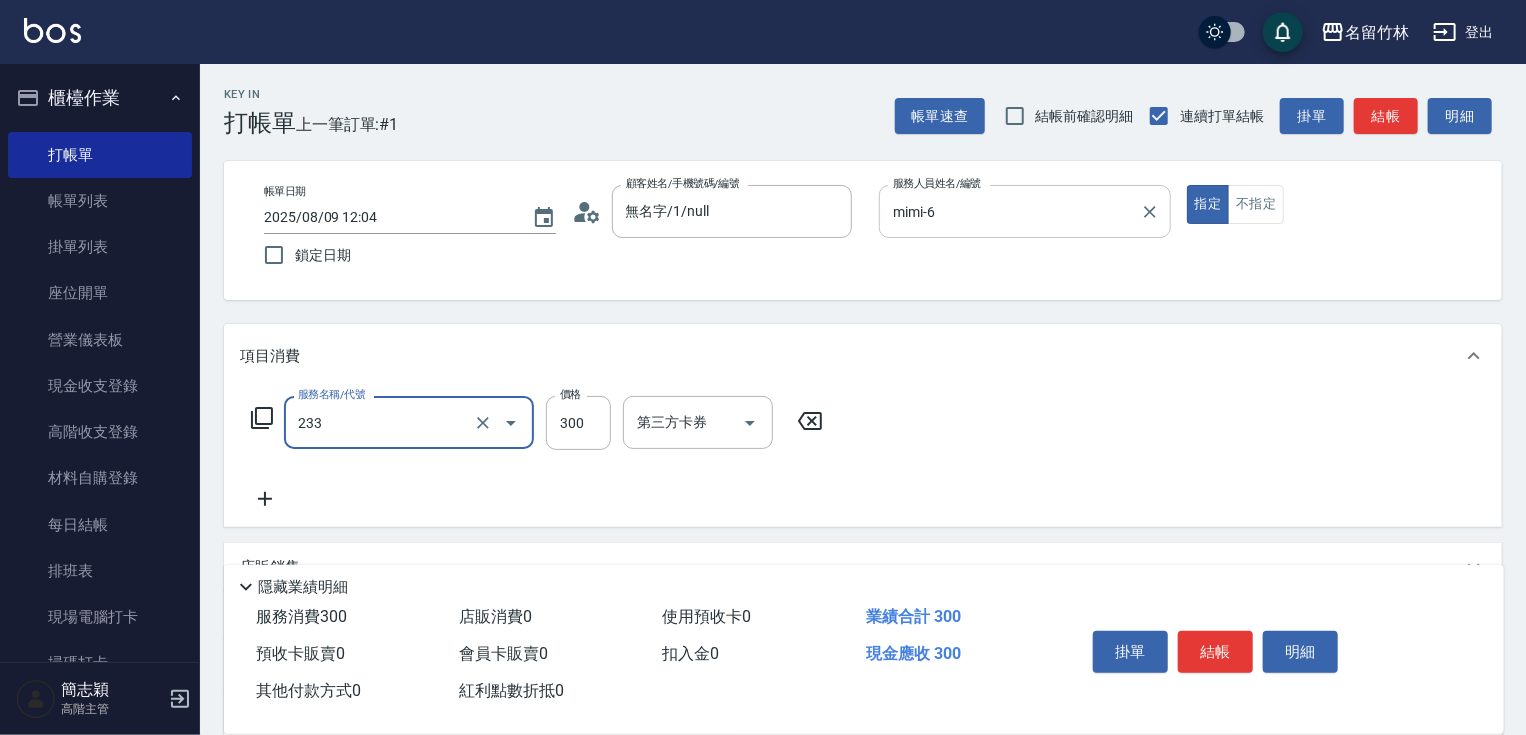 type on "[SERVICE_NAME][PRICE]([NUMBER])" 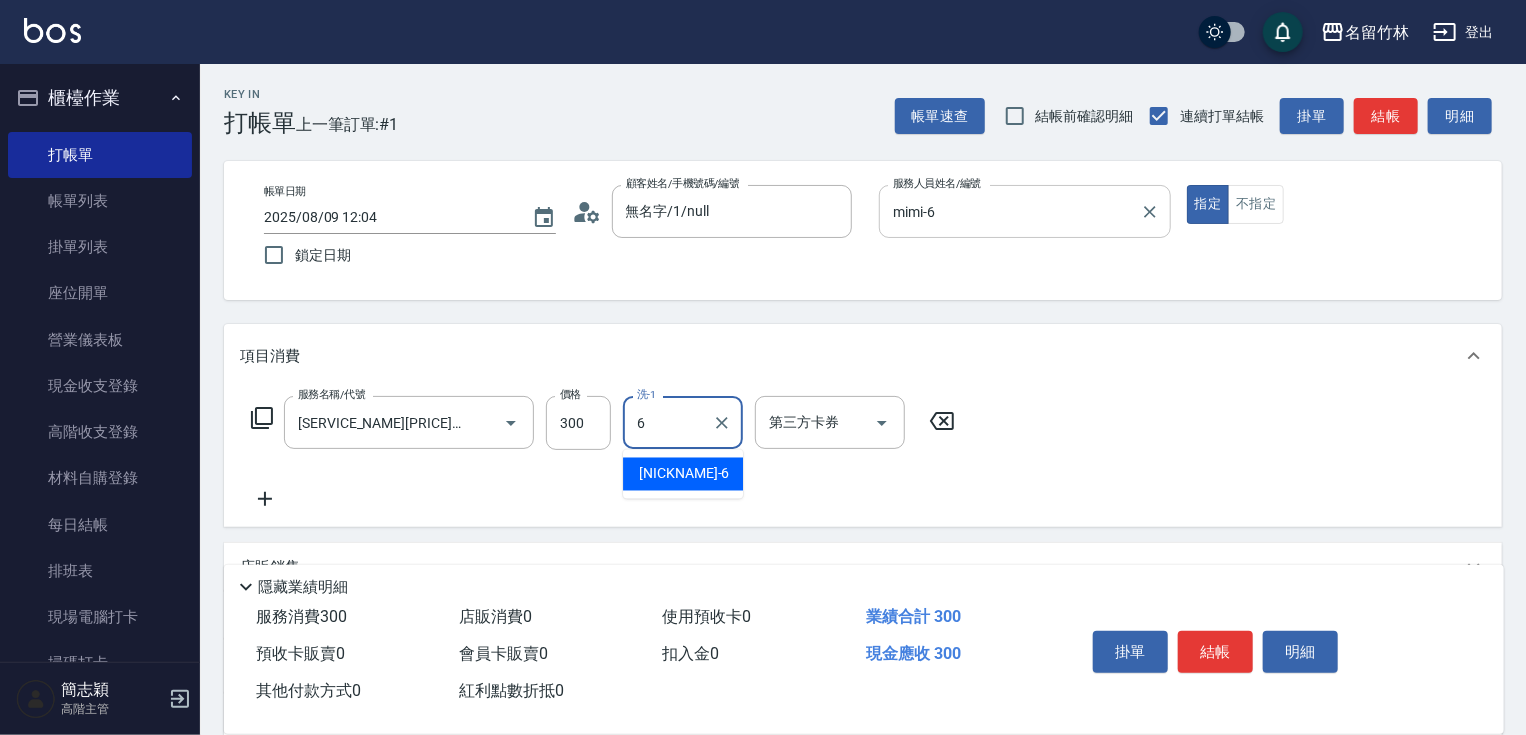 type on "mimi-6" 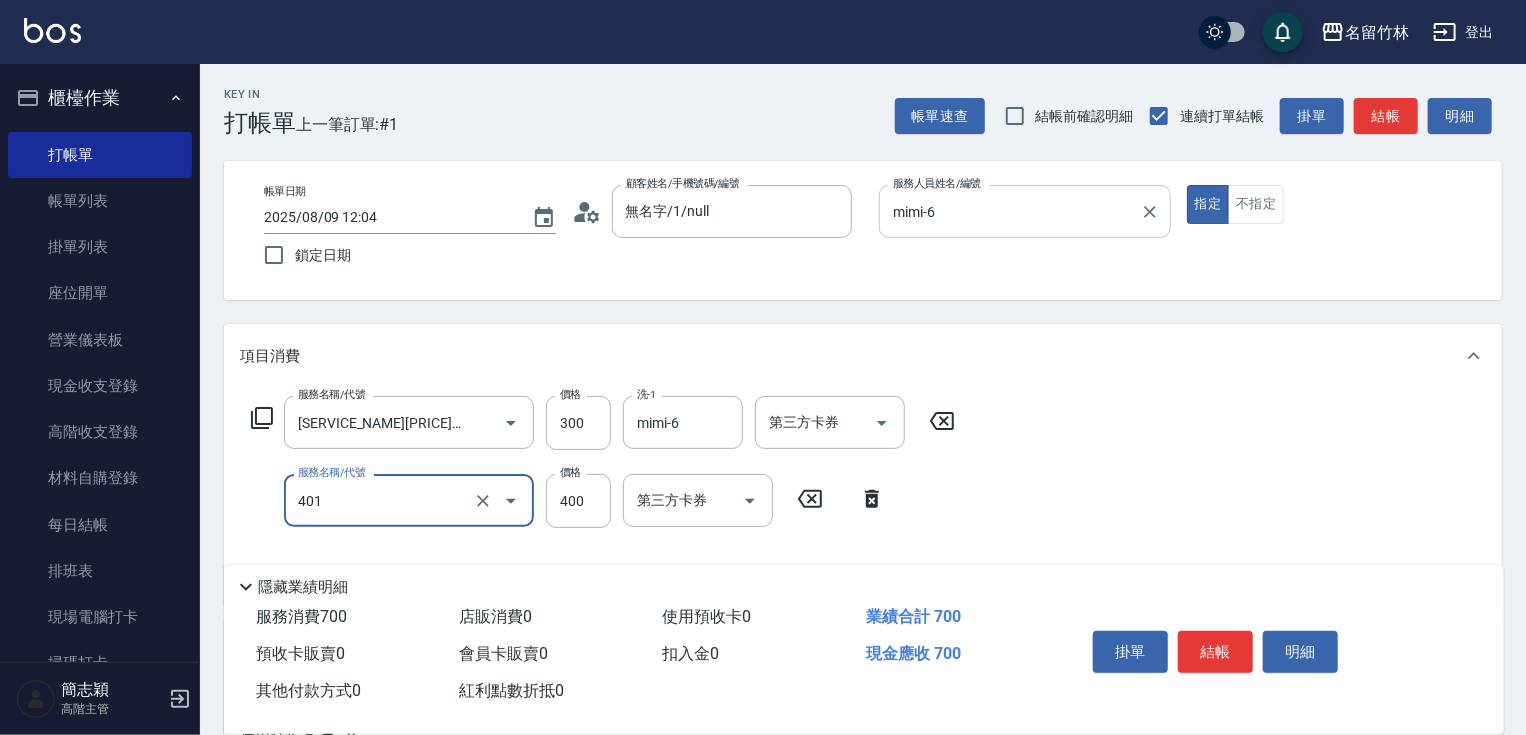 type on "401" 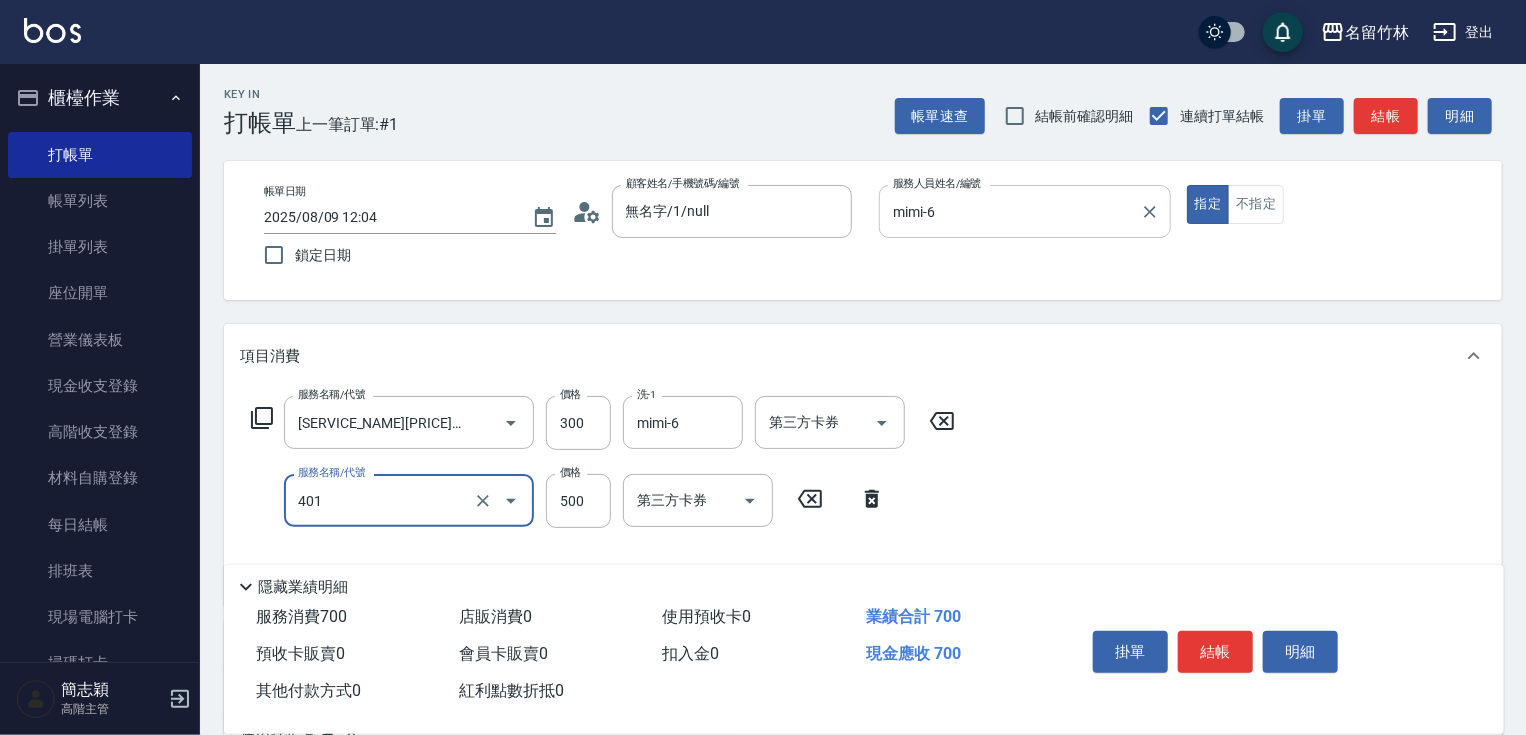 type on "500" 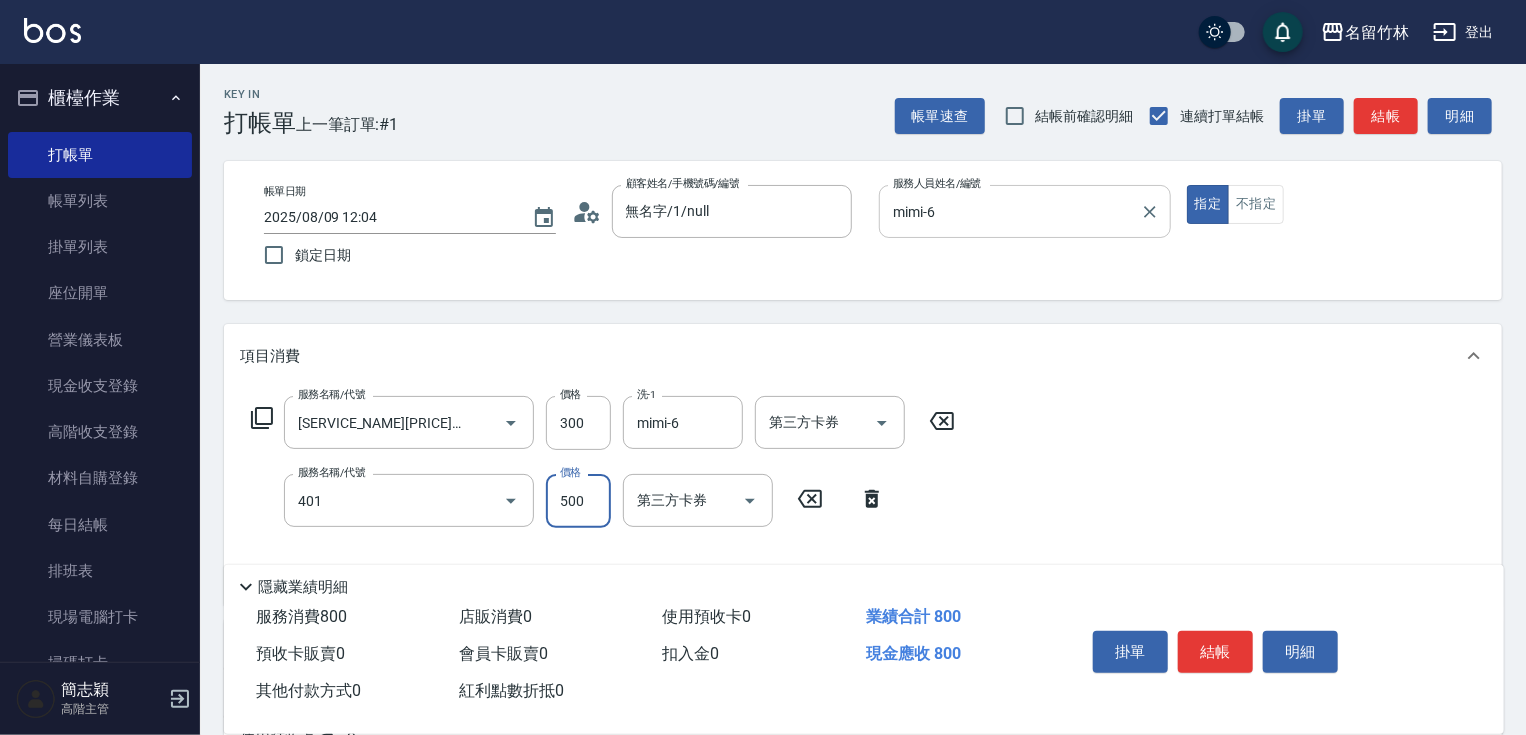 type on "[SERVICE_NAME]([PRICE])([NUMBER])" 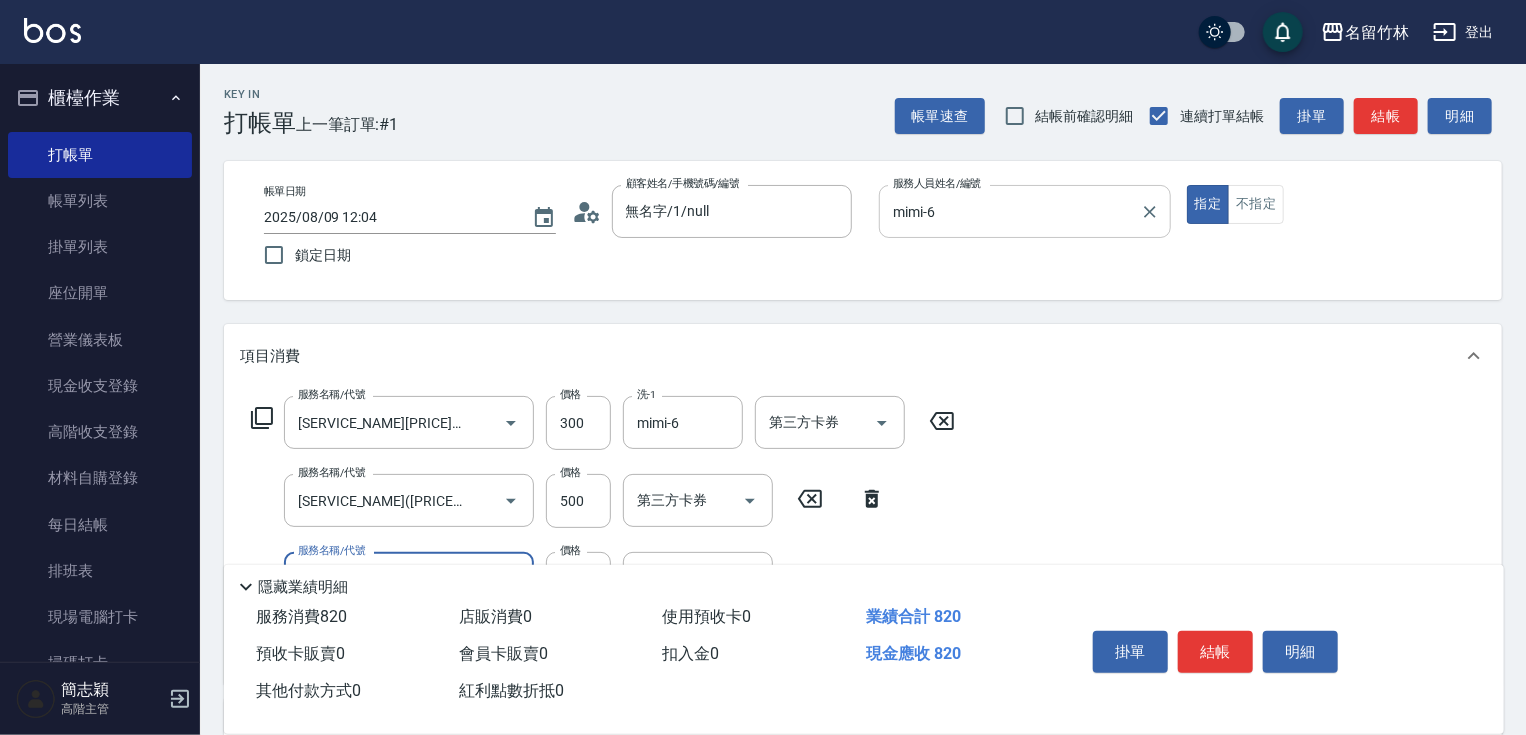 type on "[SERVICE_NAME][PRICE]([NUMBER])" 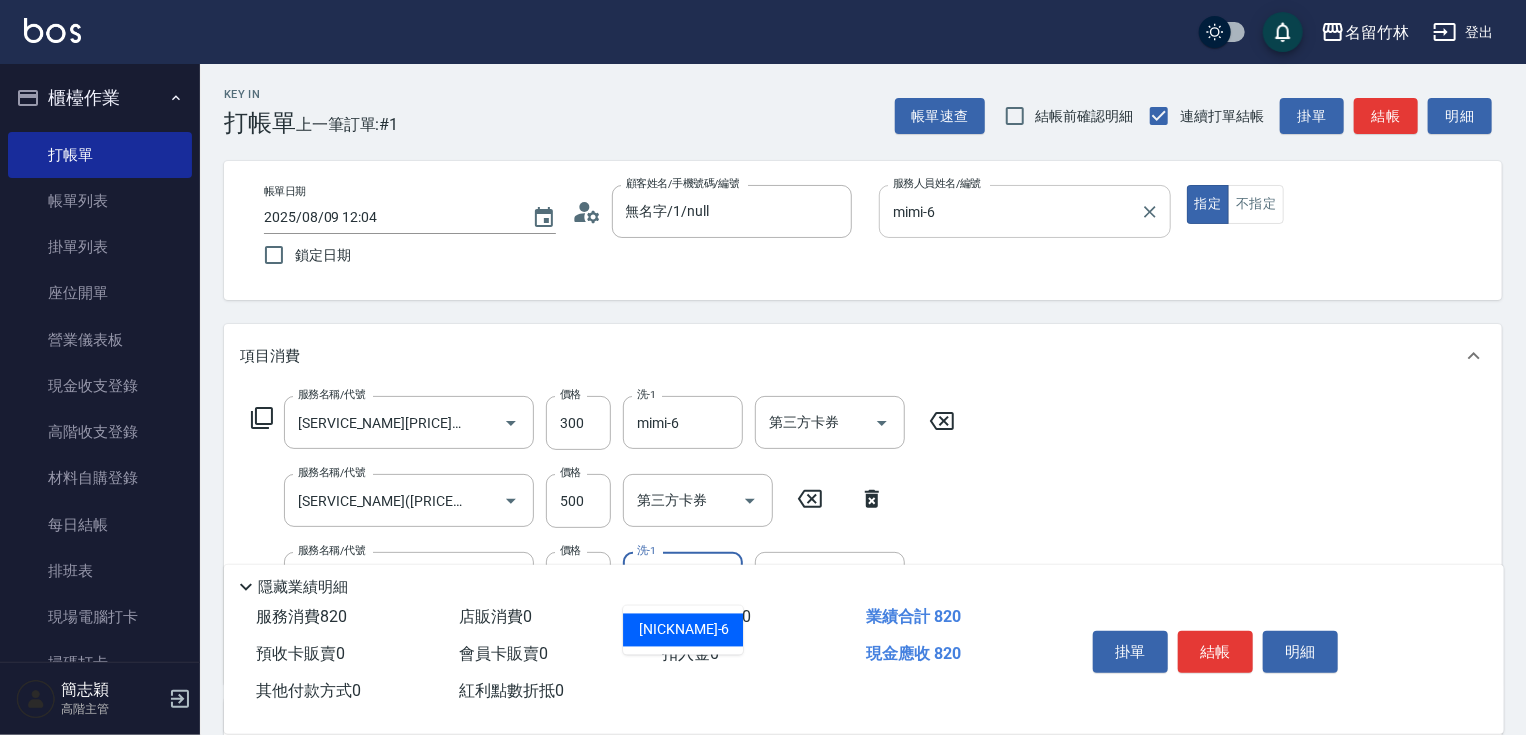 type on "mimi-6" 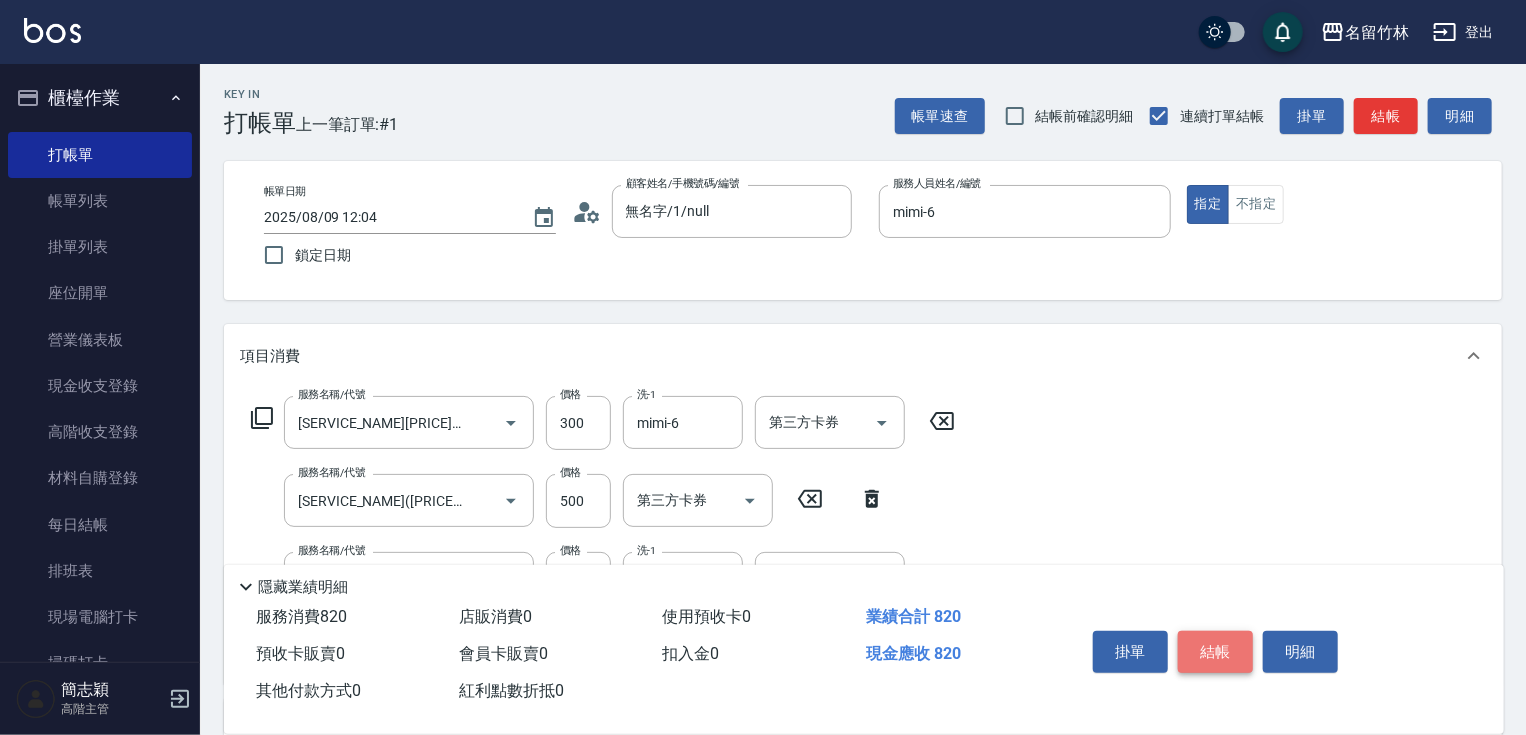 click on "結帳" at bounding box center [1215, 652] 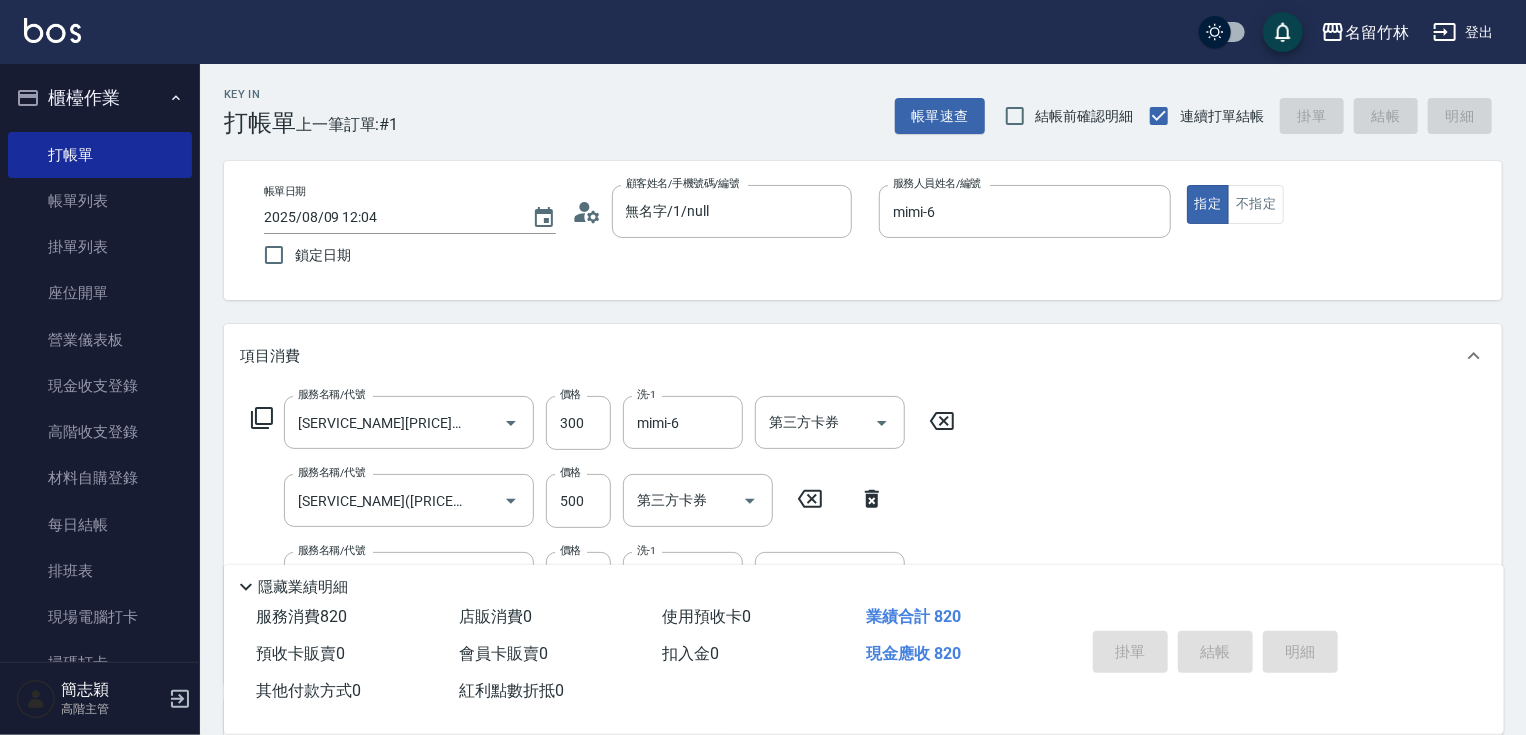 type 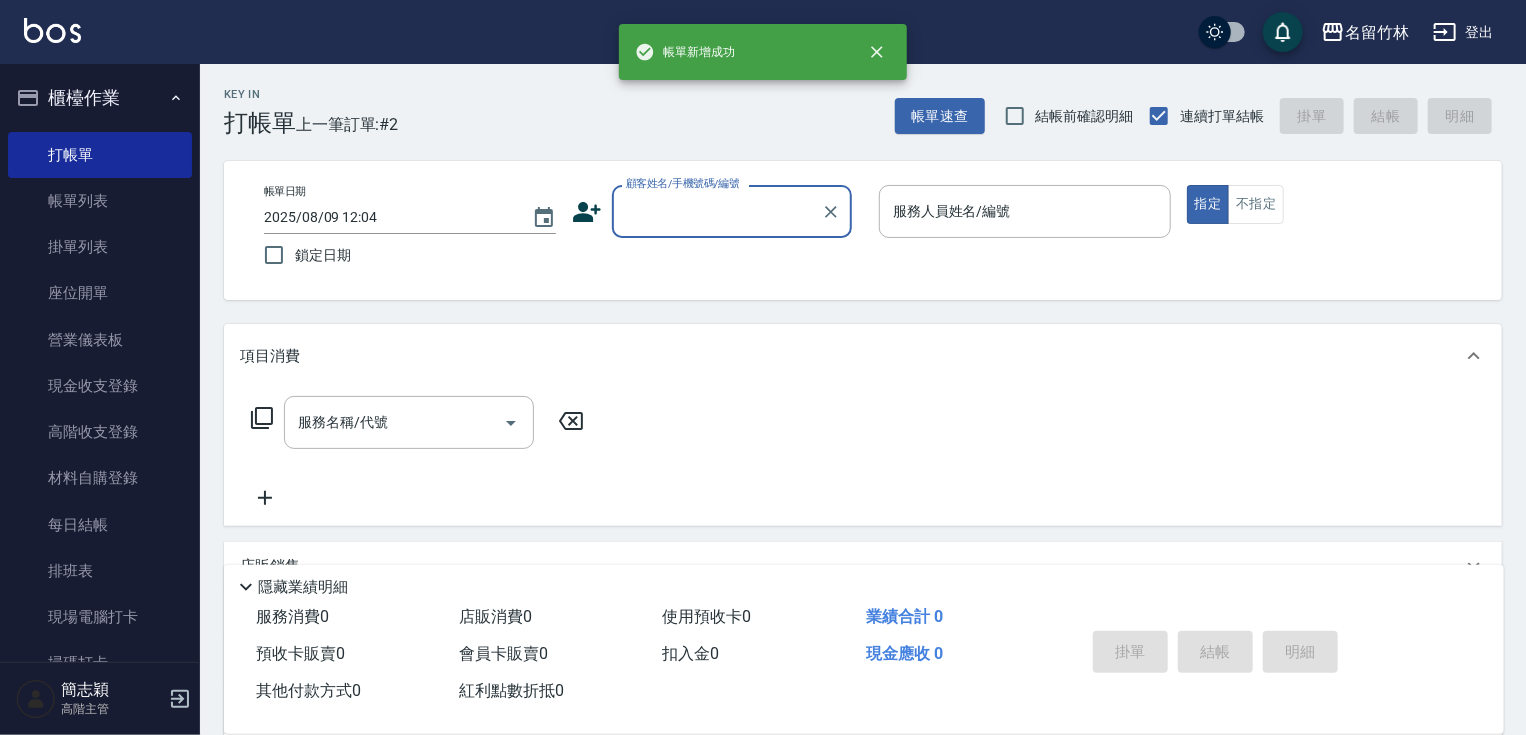 click on "顧客姓名/手機號碼/編號" at bounding box center (717, 211) 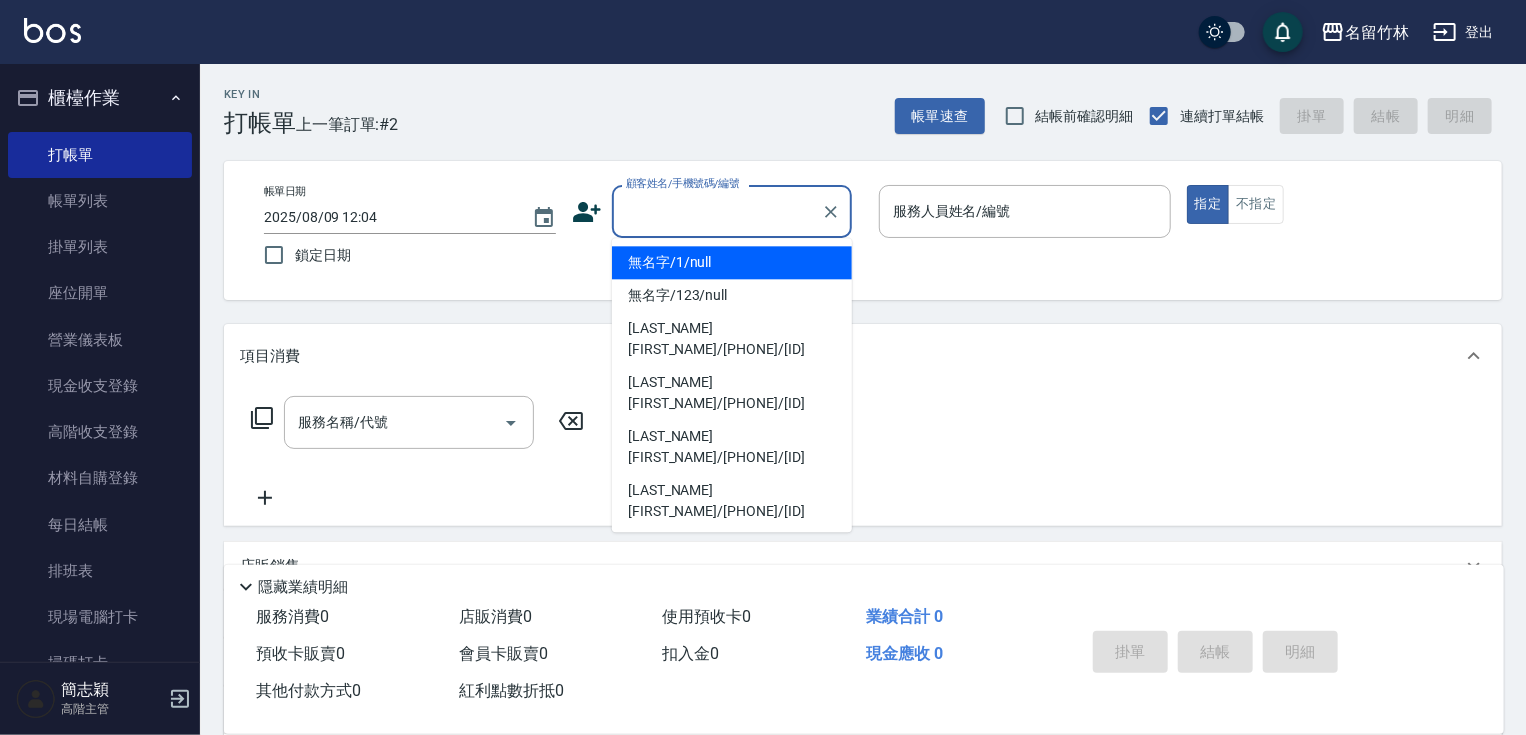 click on "無名字/1/null" at bounding box center [732, 262] 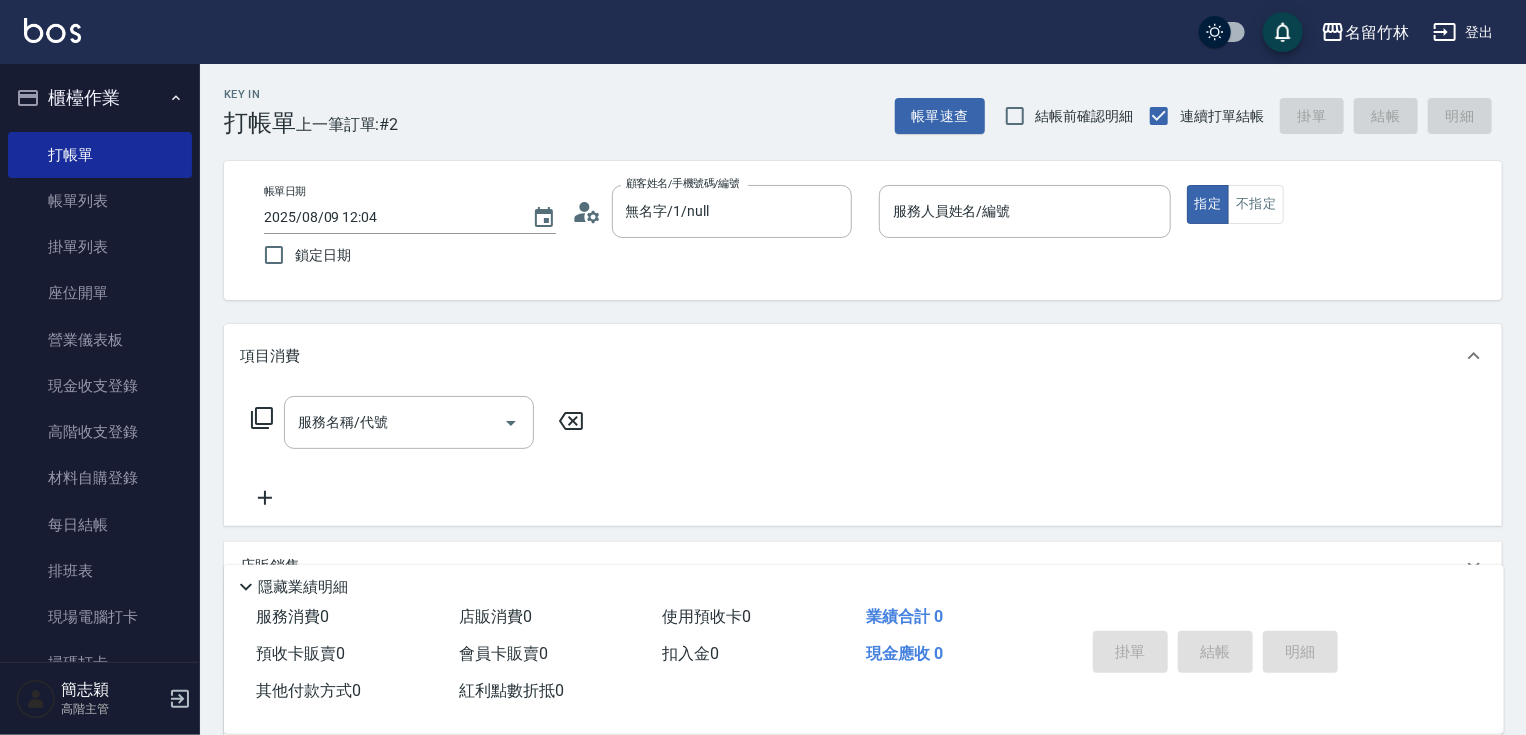 click on "帳單日期 2025/08/09 12:04 鎖定日期 顧客姓名/手機號碼/編號 無名字/[ID]/null 顧客姓名/手機號碼/編號 服務人員姓名/編號 服務人員姓名/編號 指定 不指定" at bounding box center [863, 230] 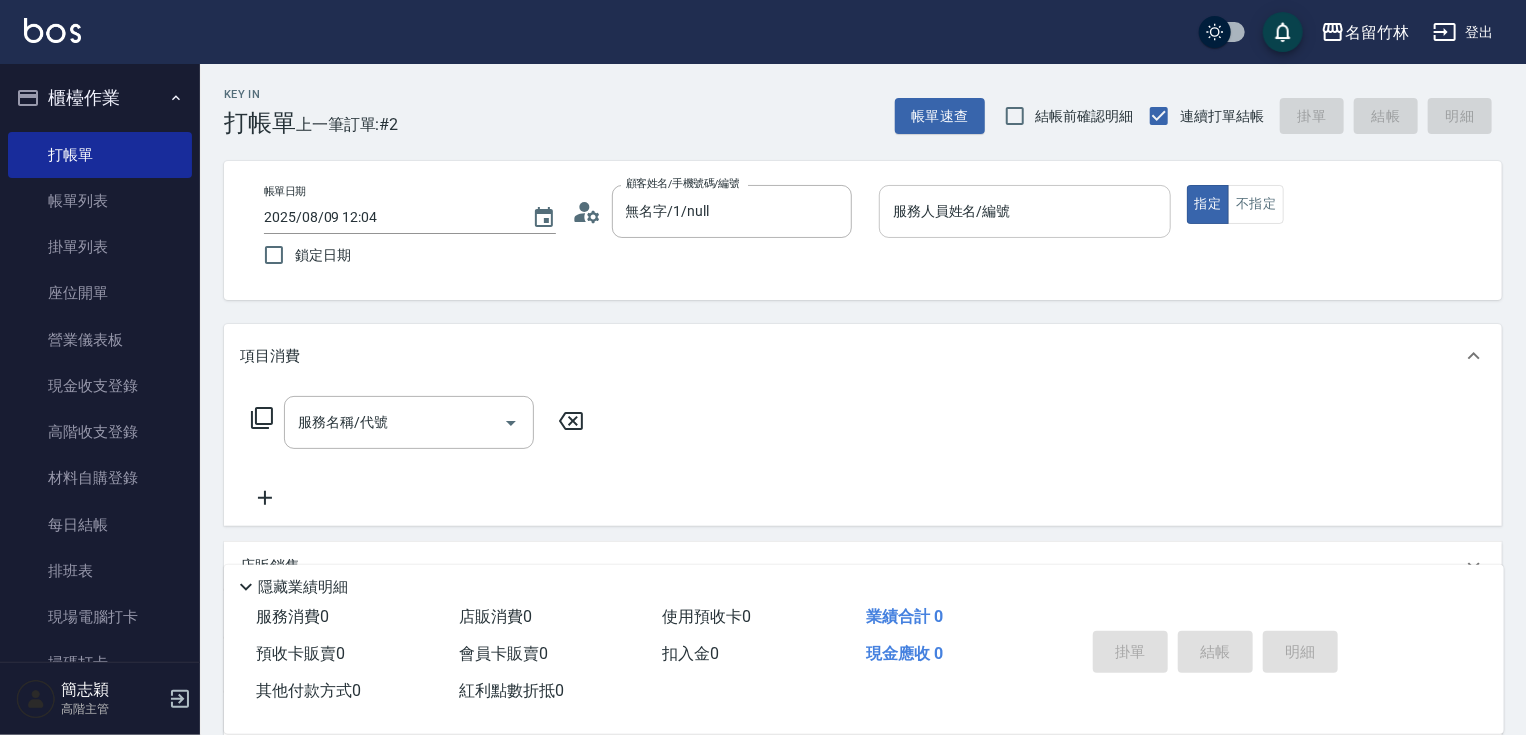 click on "服務人員姓名/編號" at bounding box center (1025, 211) 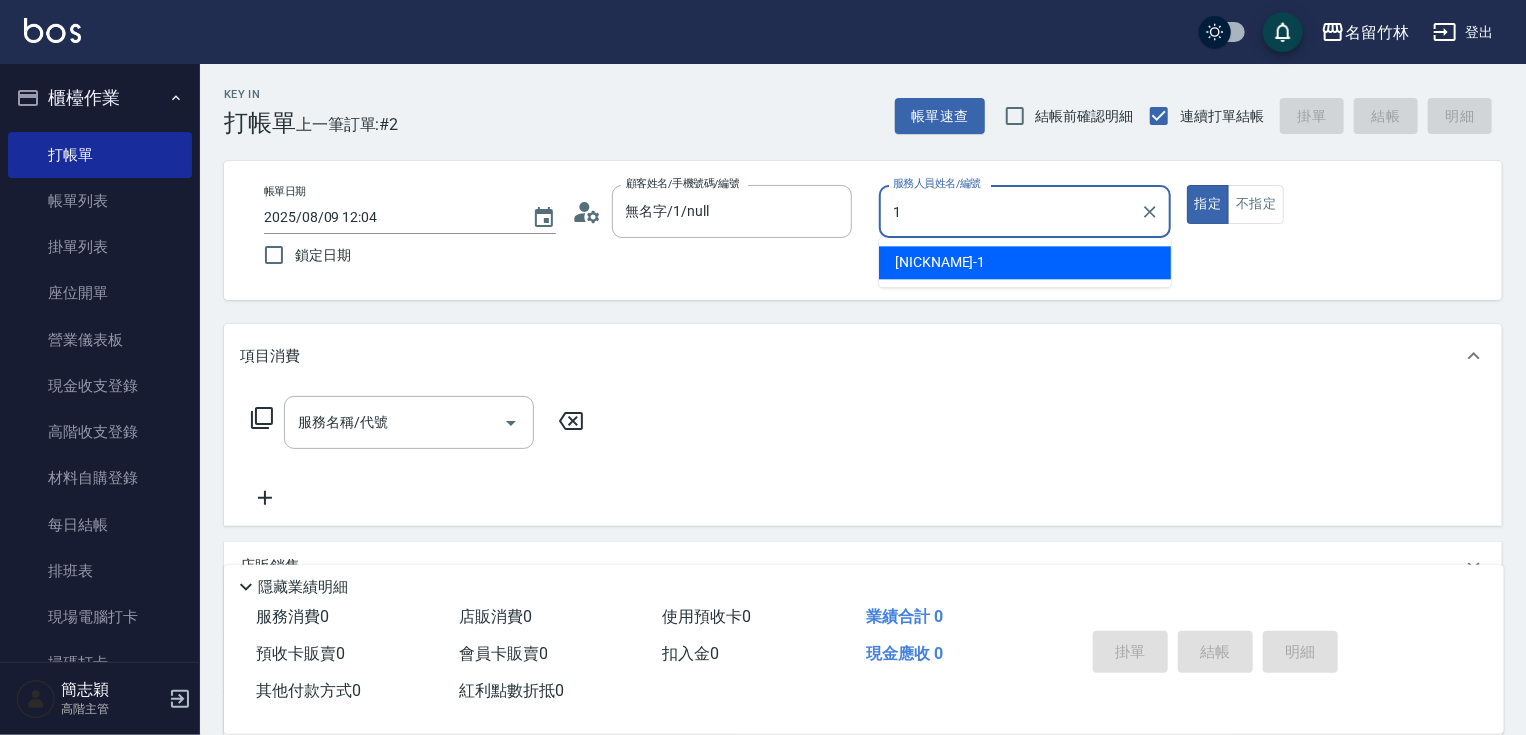 type on "[NICKNAME]-[NUMBER]" 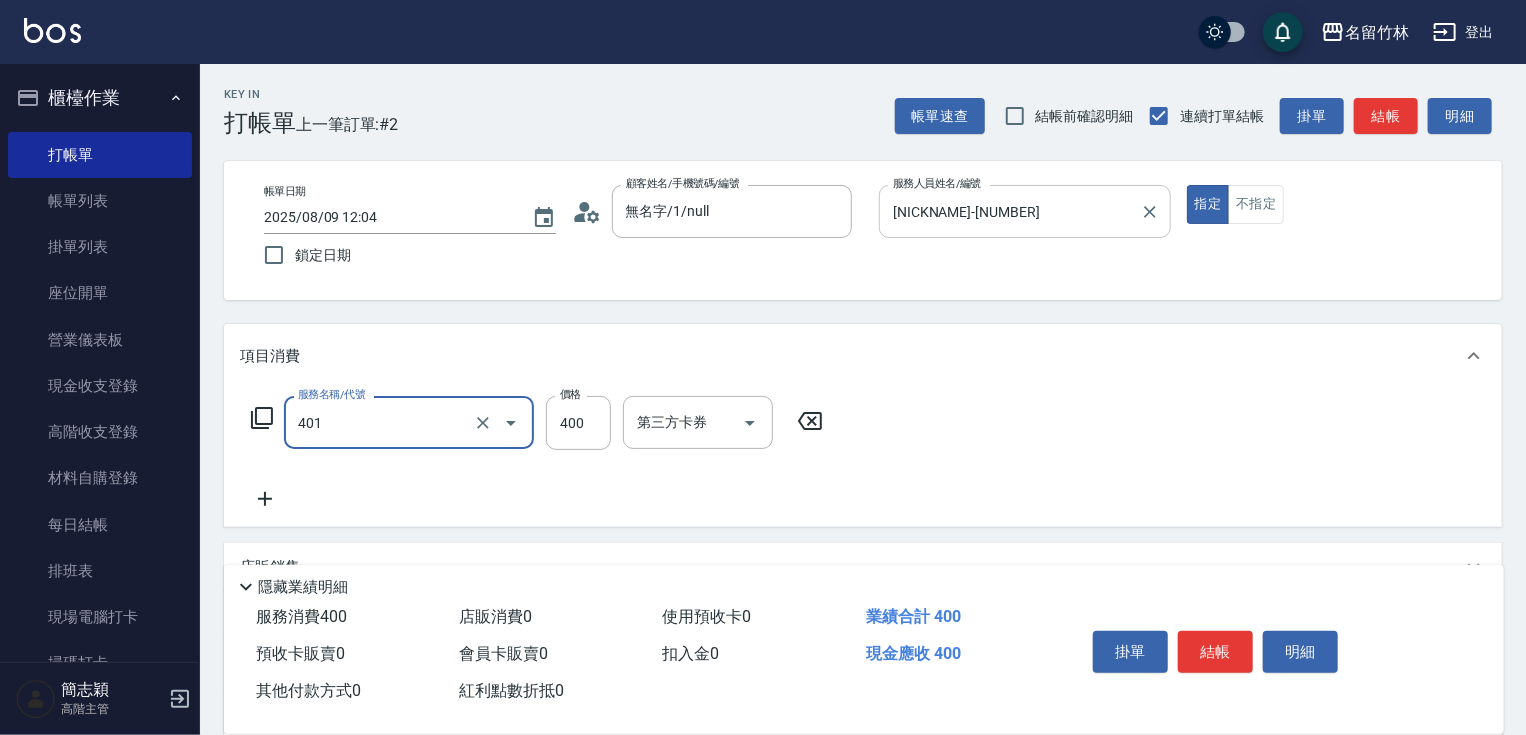 type on "[SERVICE_NAME]([PRICE])([NUMBER])" 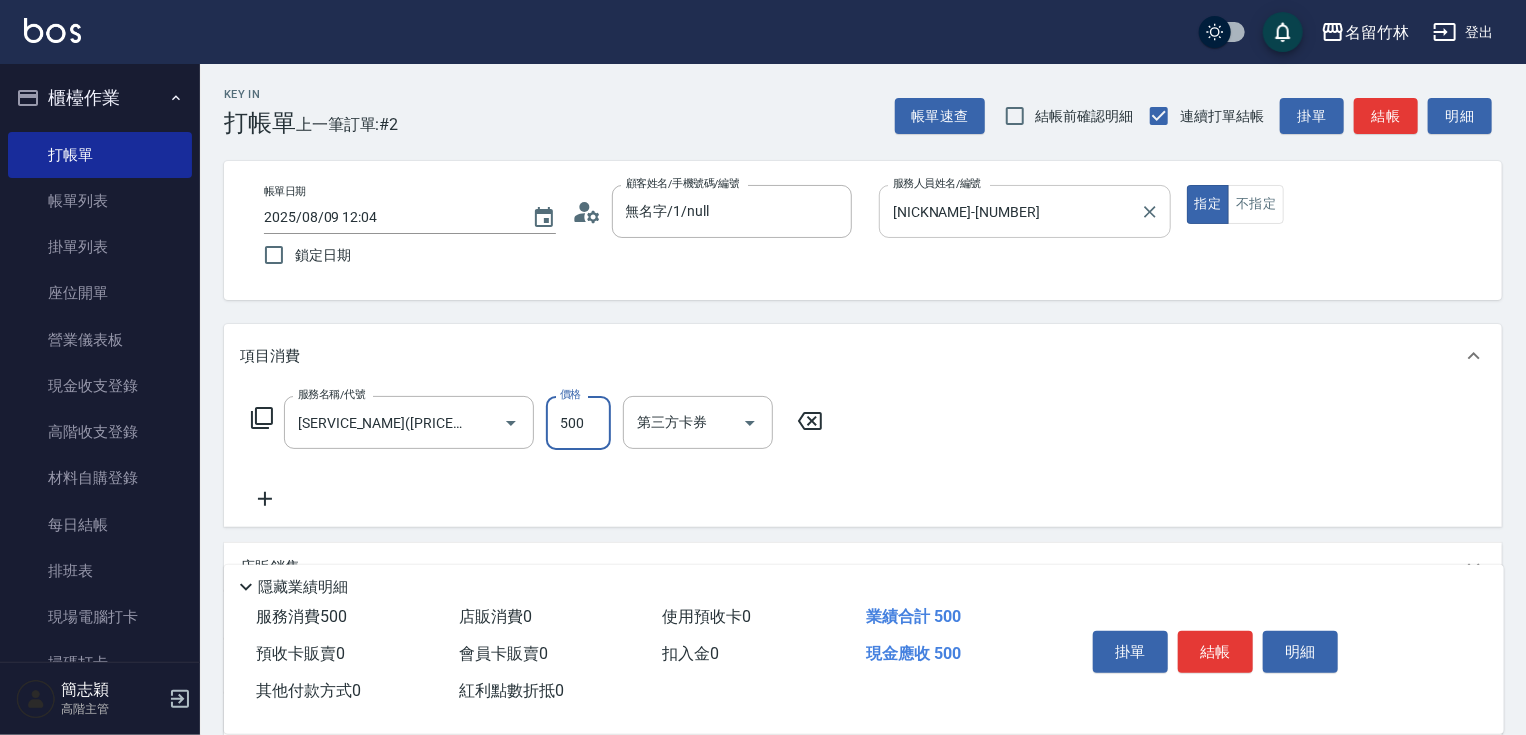 type on "500" 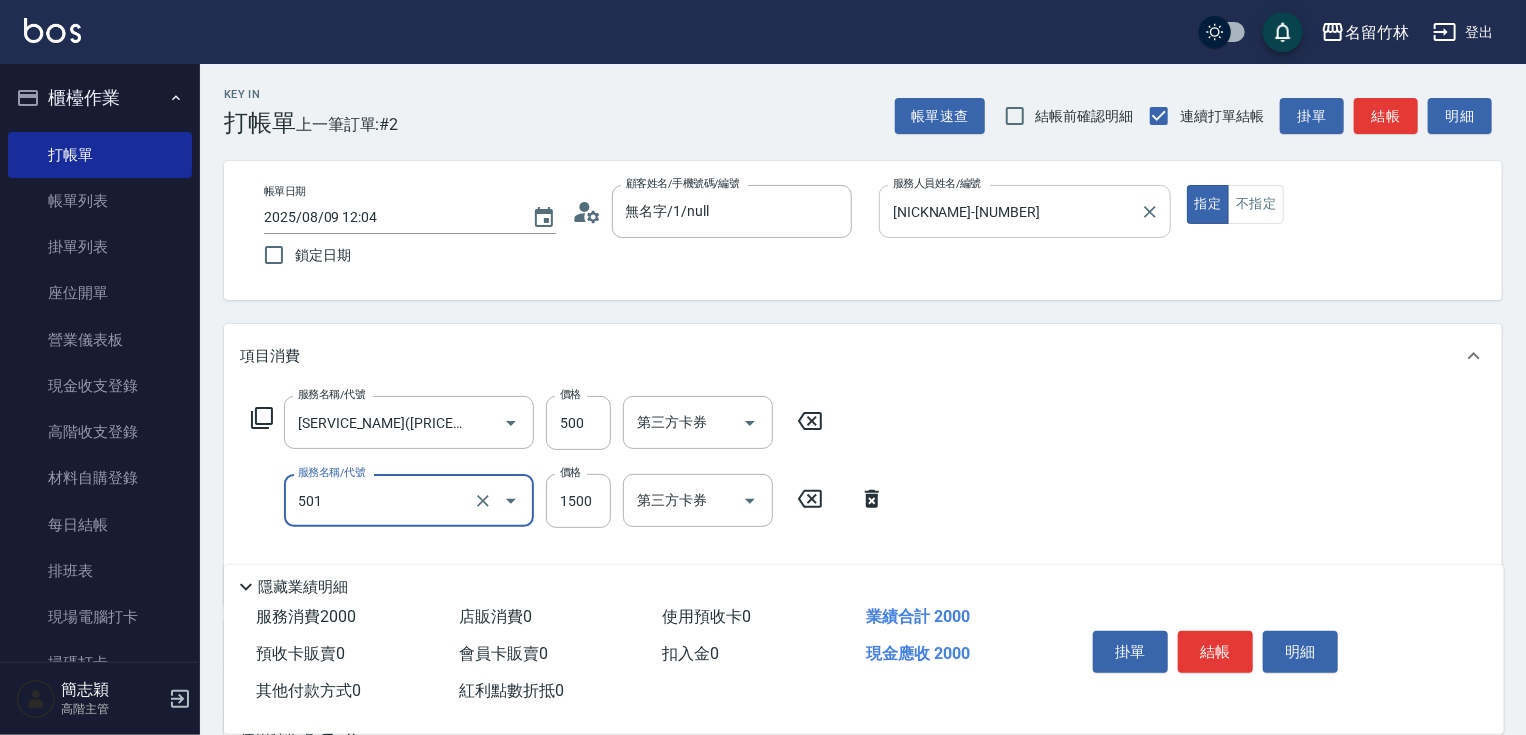 type on "[SERVICE_NAME]([PRICE])([NUMBER])" 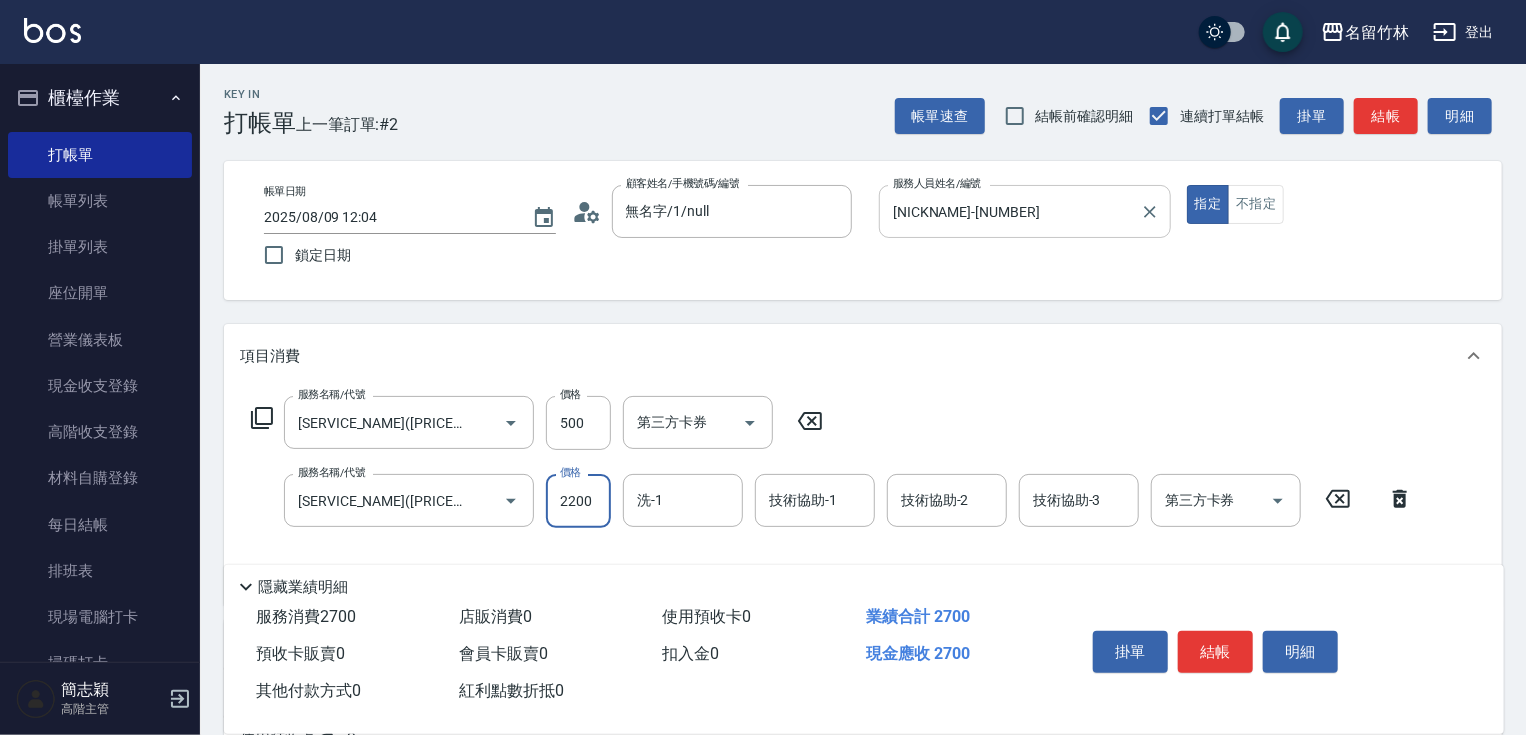 type on "2200" 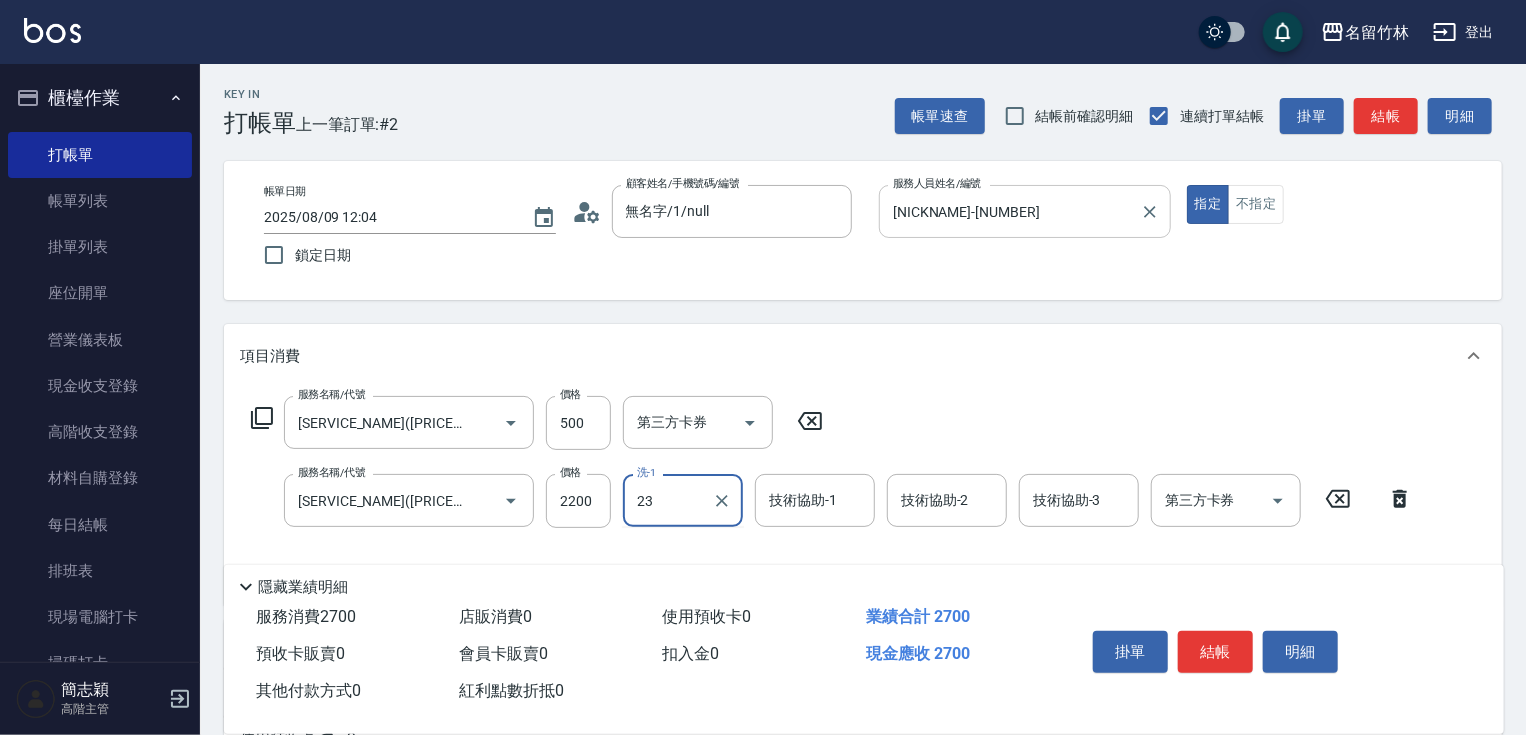 type on "23" 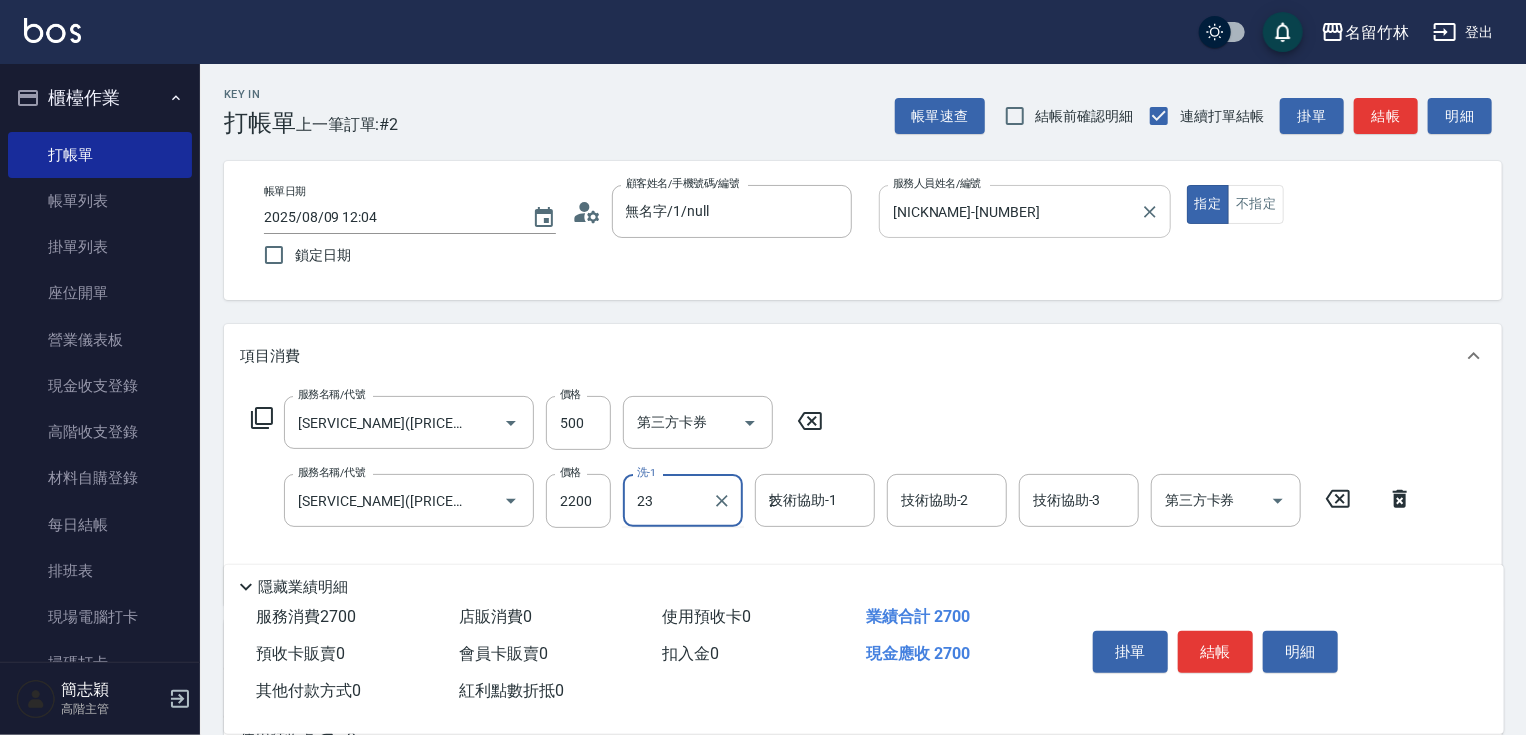 type on "[PRODUCT_NAME]-[NUMBER]" 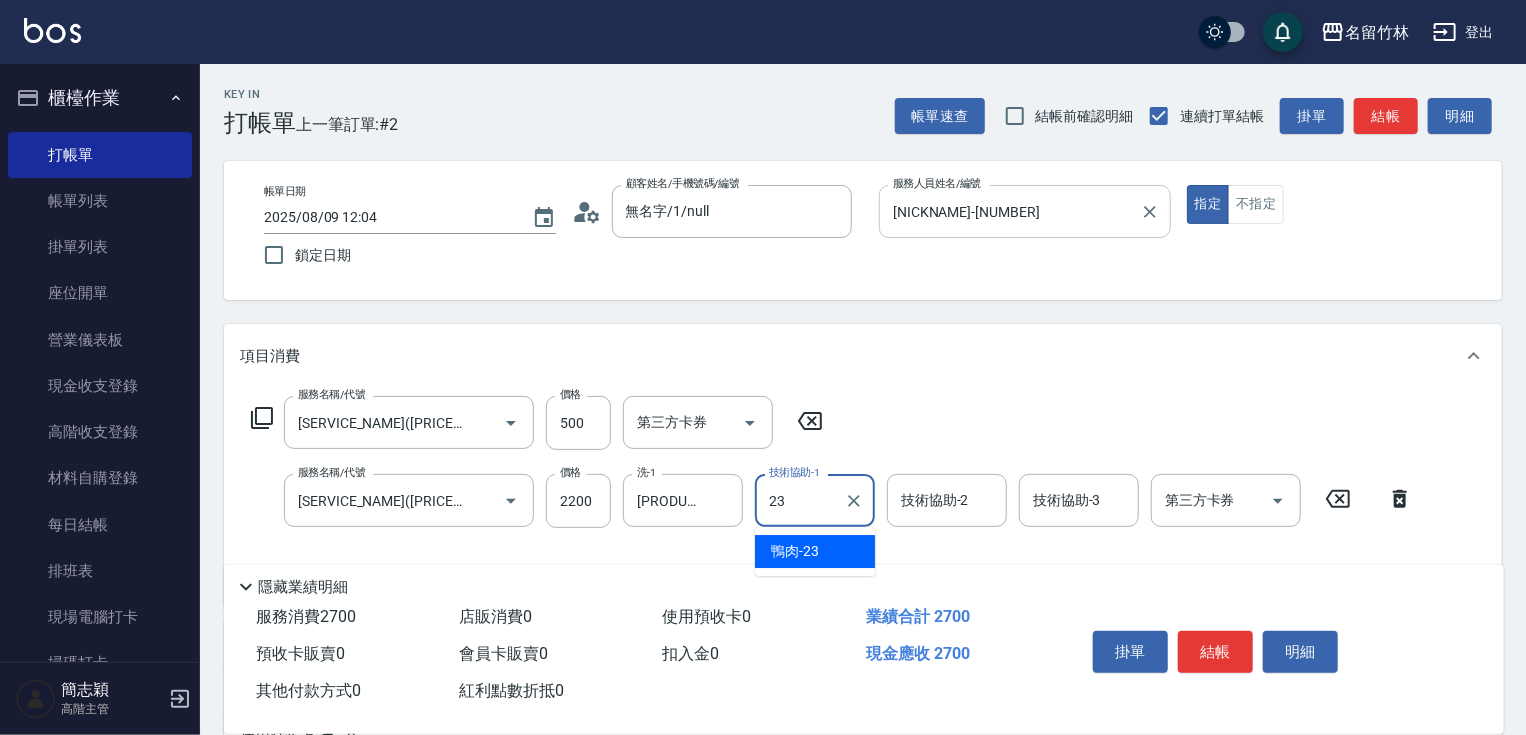 type on "[PRODUCT_NAME]-[NUMBER]" 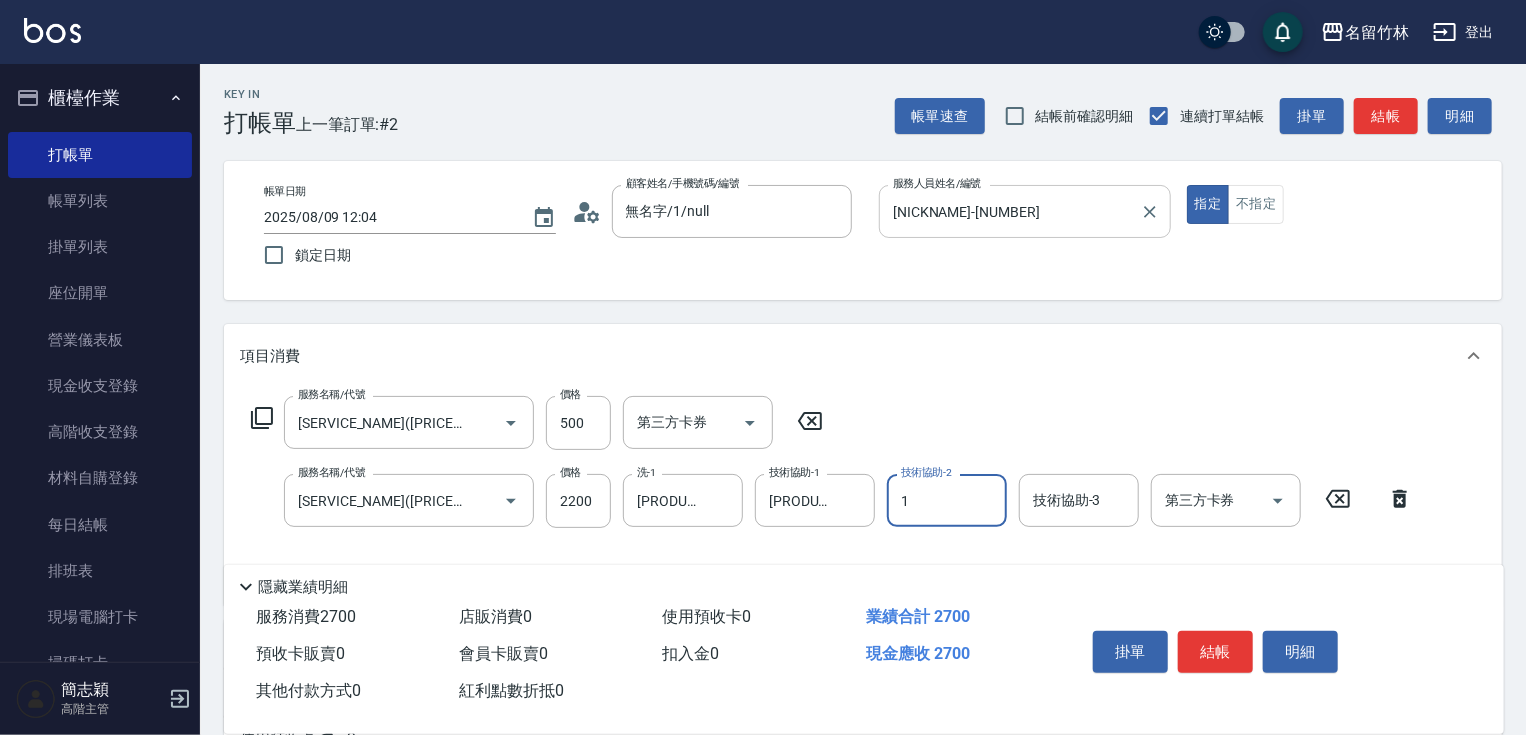 type on "1" 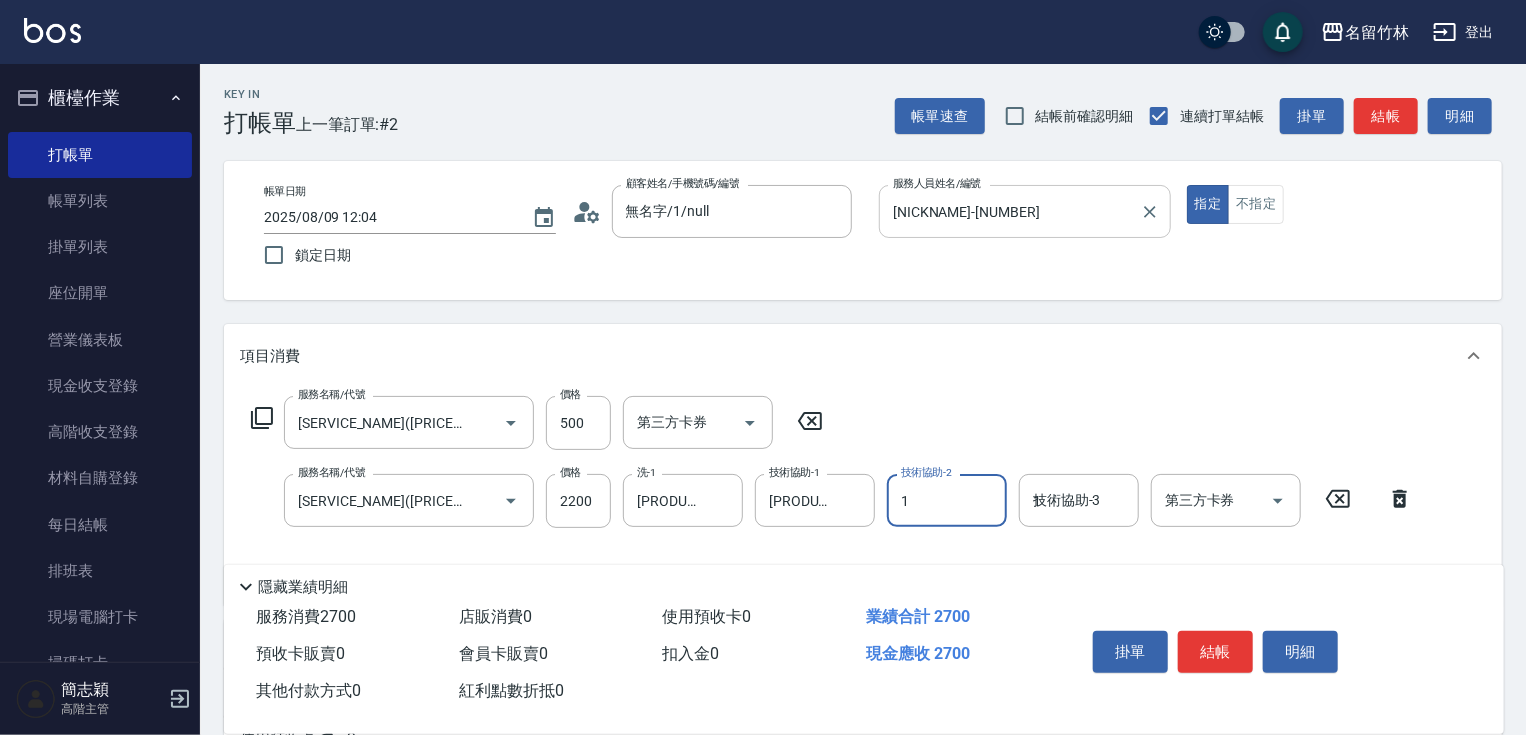type on "[NICKNAME]-[NUMBER]" 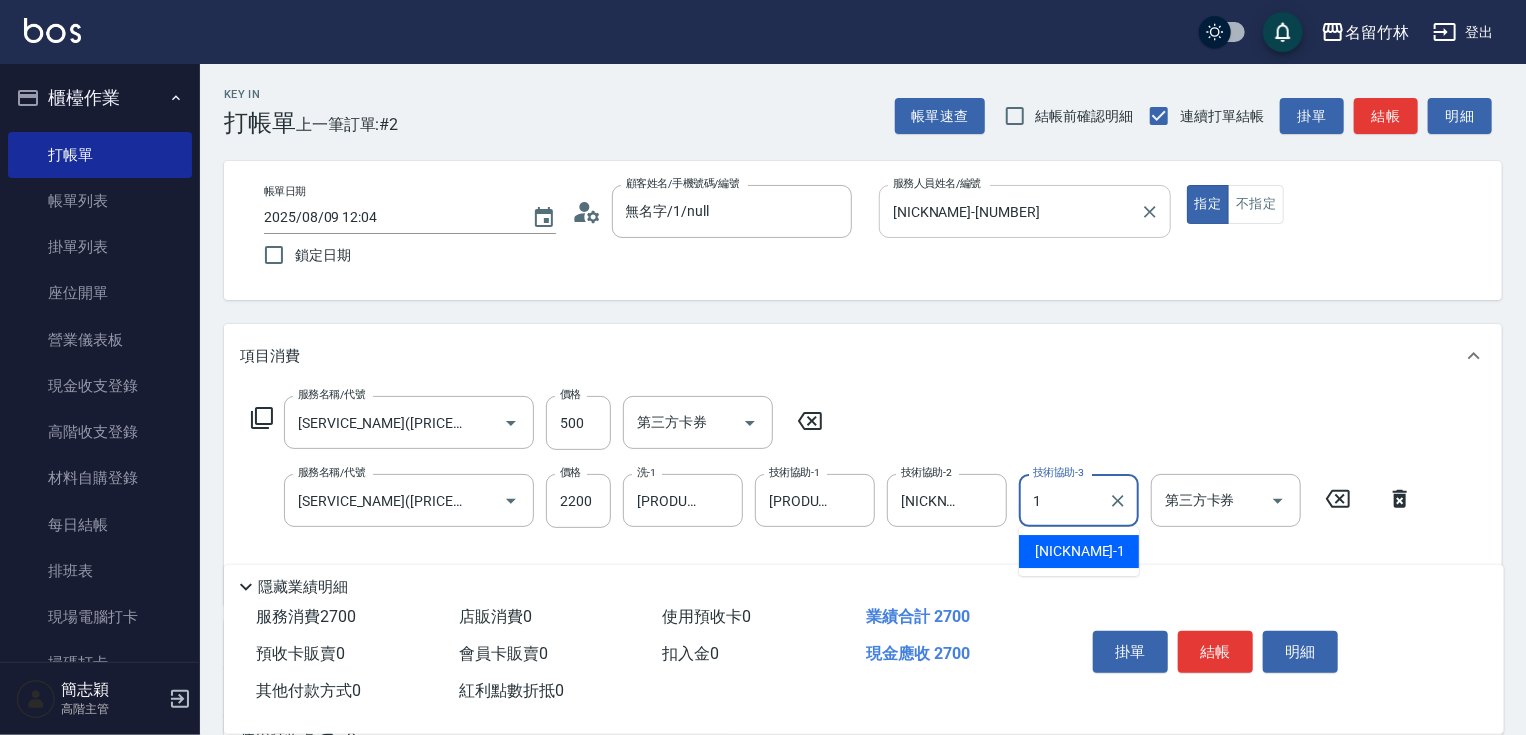 type on "[NICKNAME]-[NUMBER]" 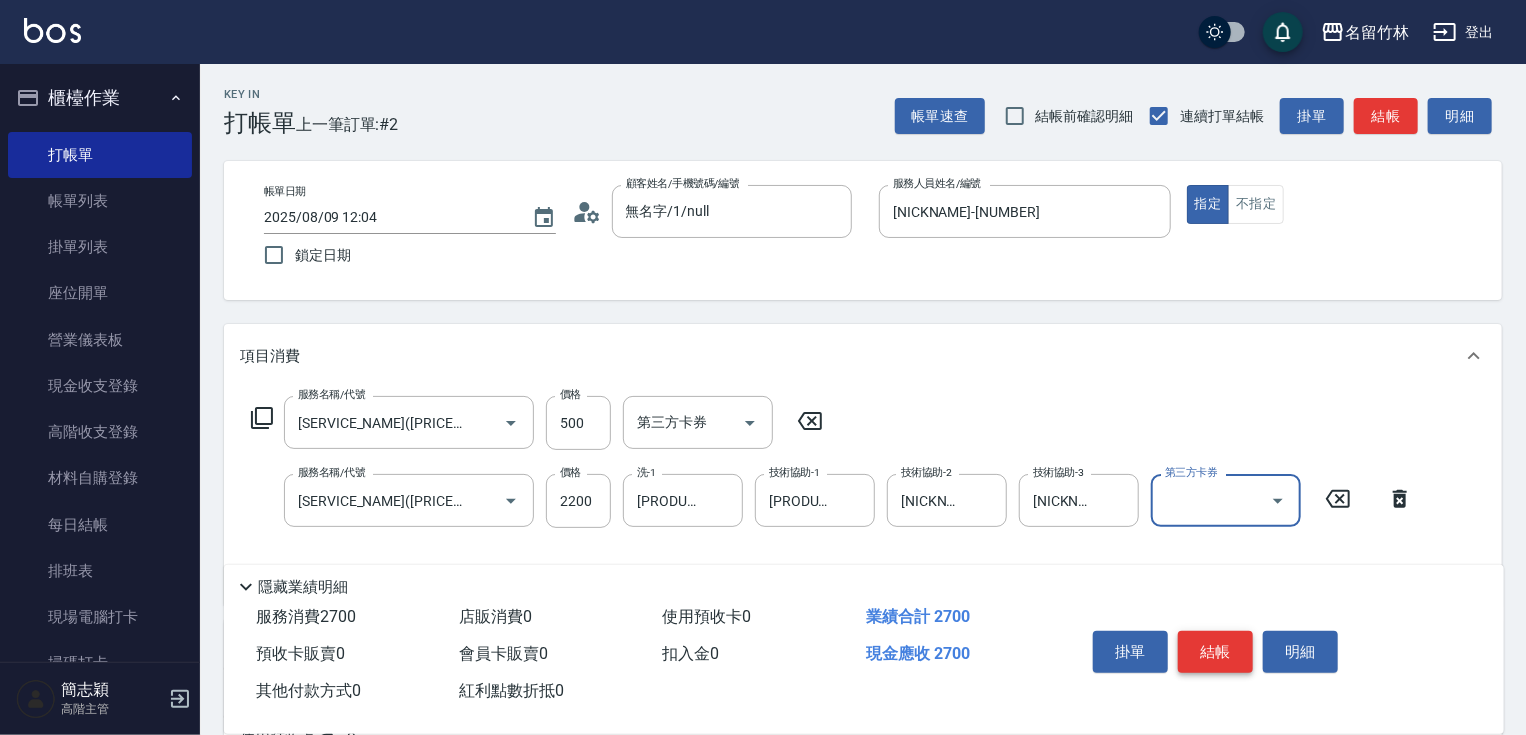 click on "結帳" at bounding box center [1215, 652] 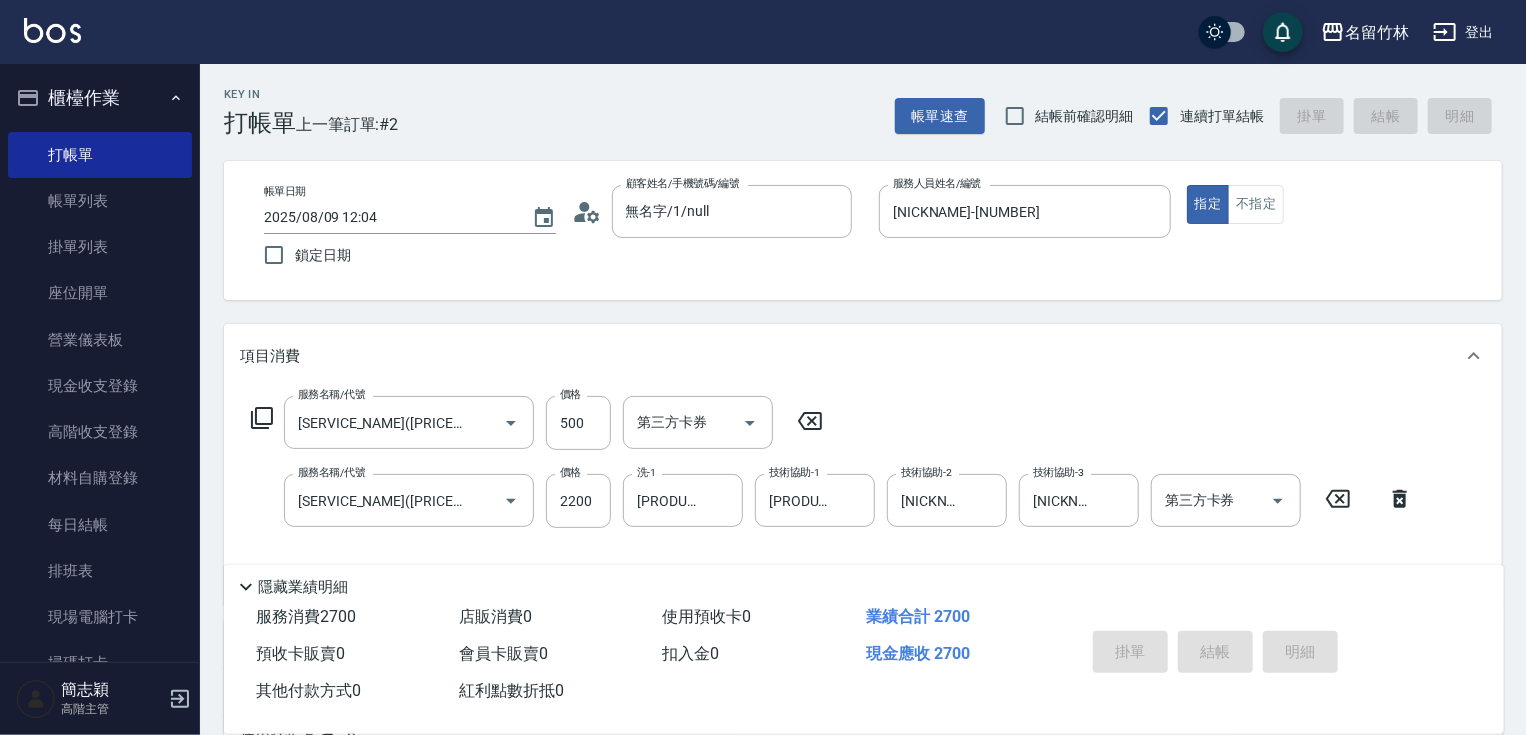 type 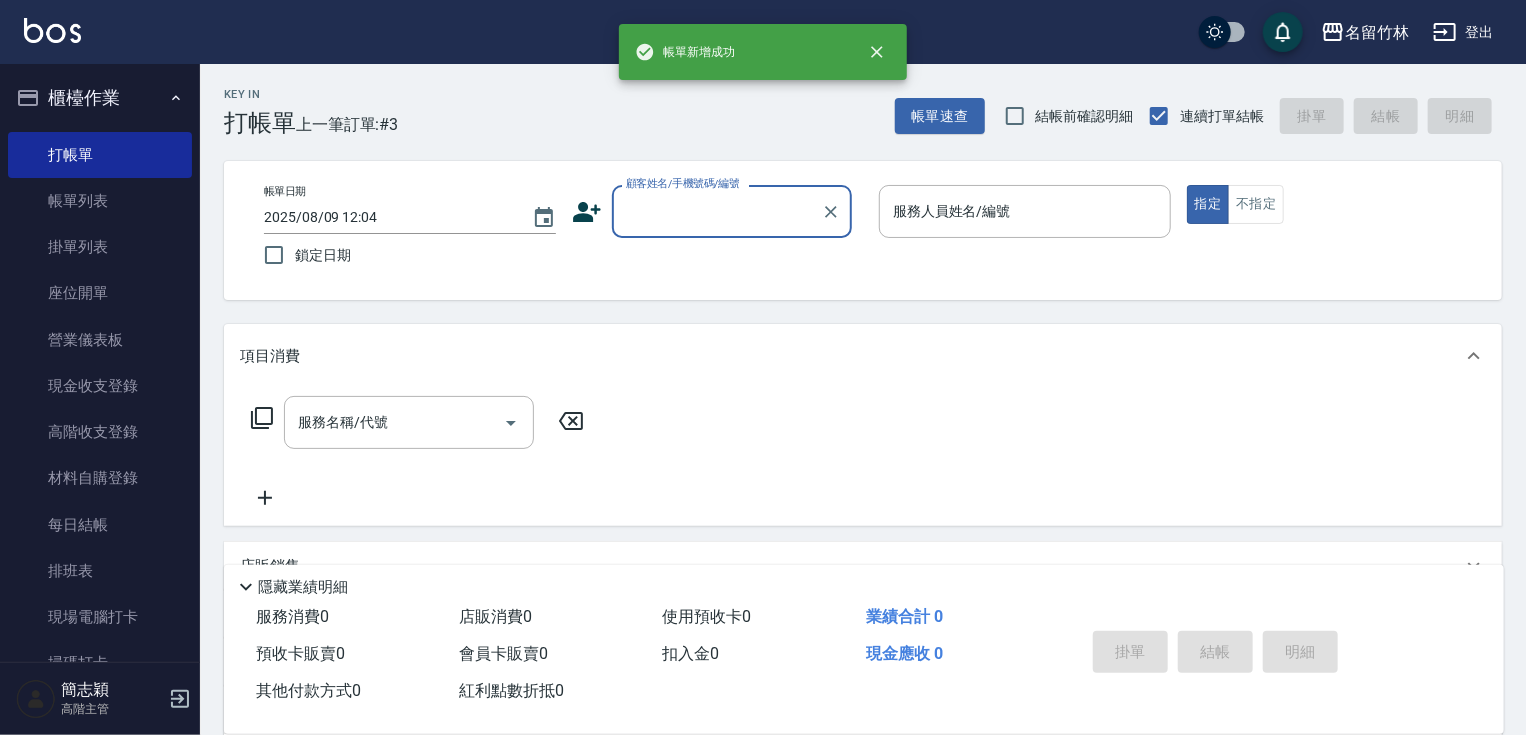 click on "顧客姓名/手機號碼/編號" at bounding box center [717, 211] 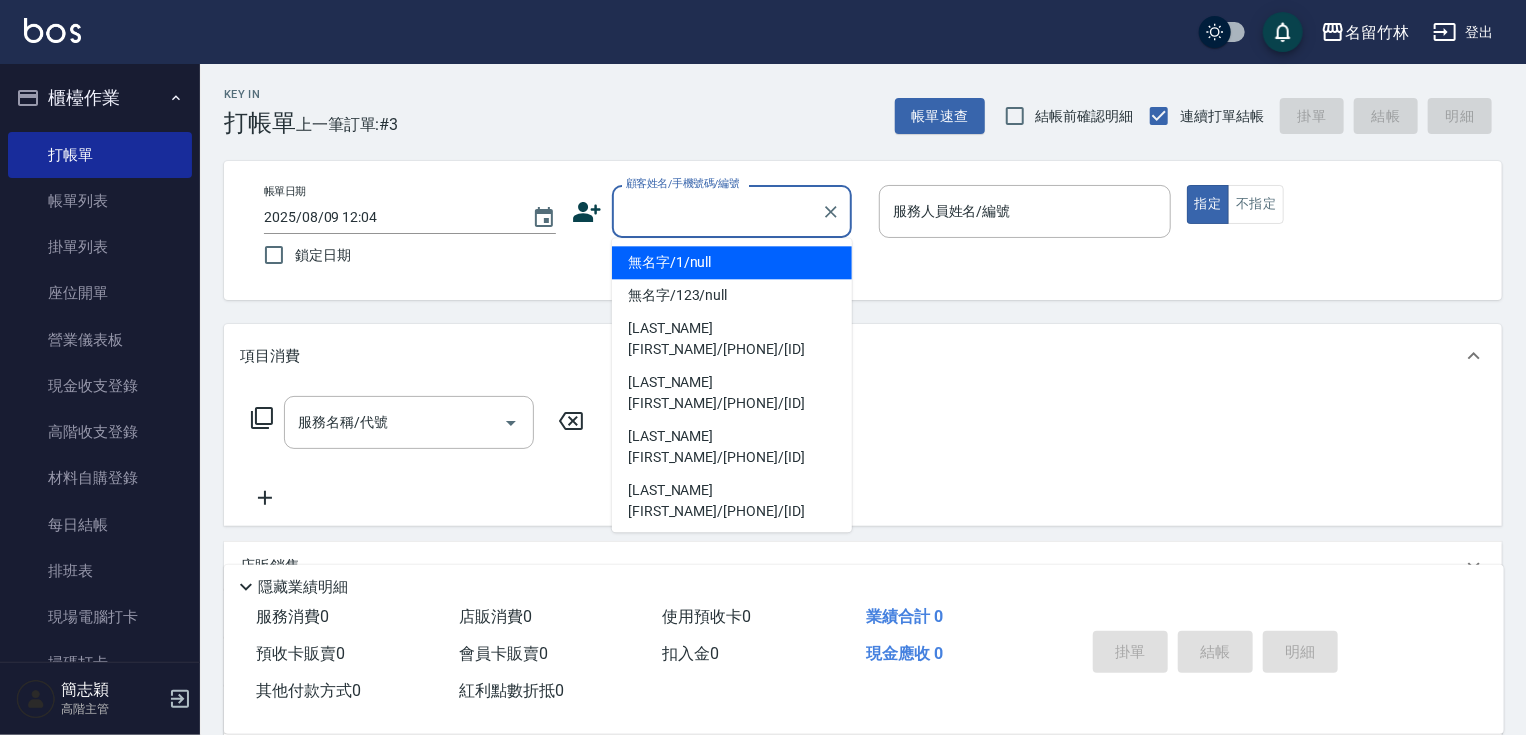 click on "無名字/1/null" at bounding box center [732, 262] 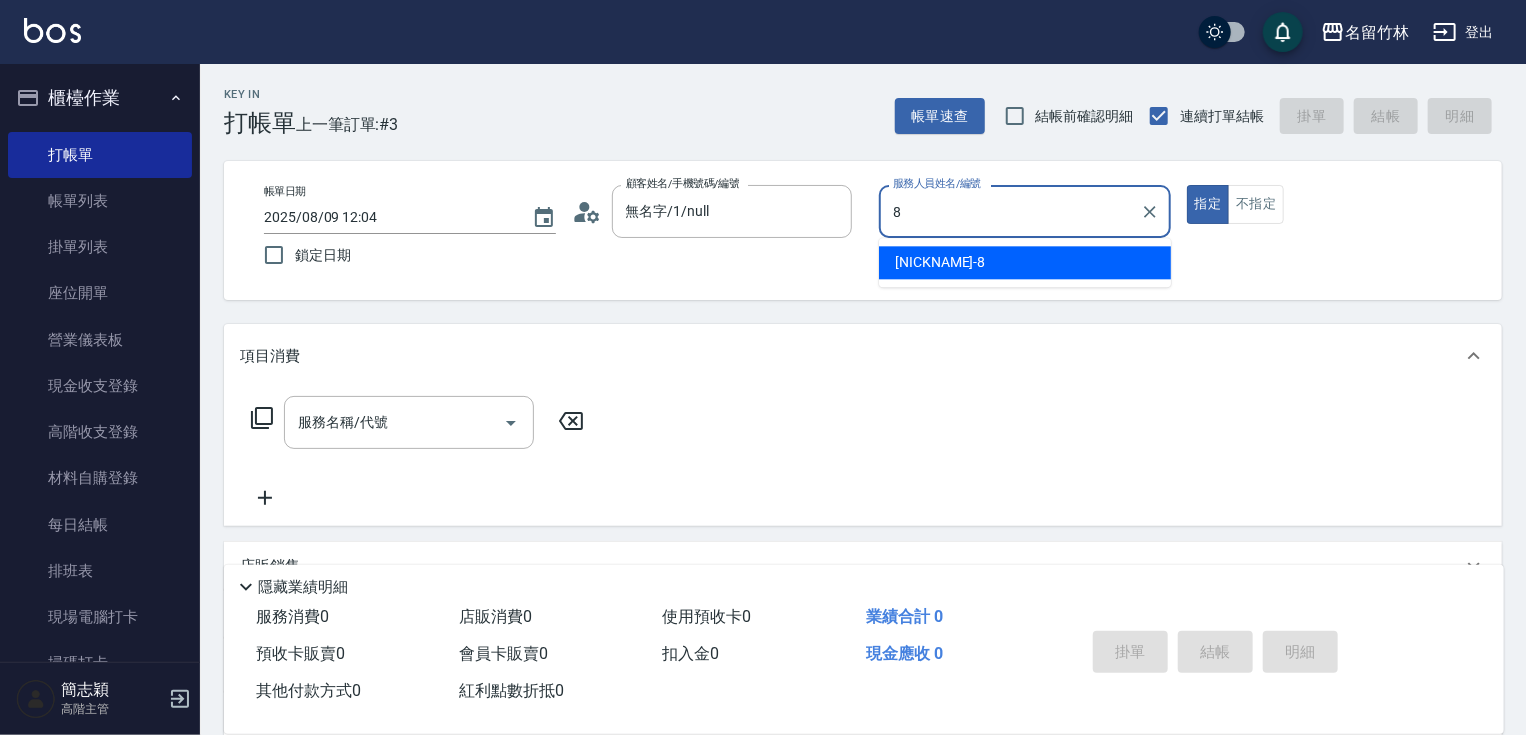 type on "[NICKNAME]-[NUMBER]" 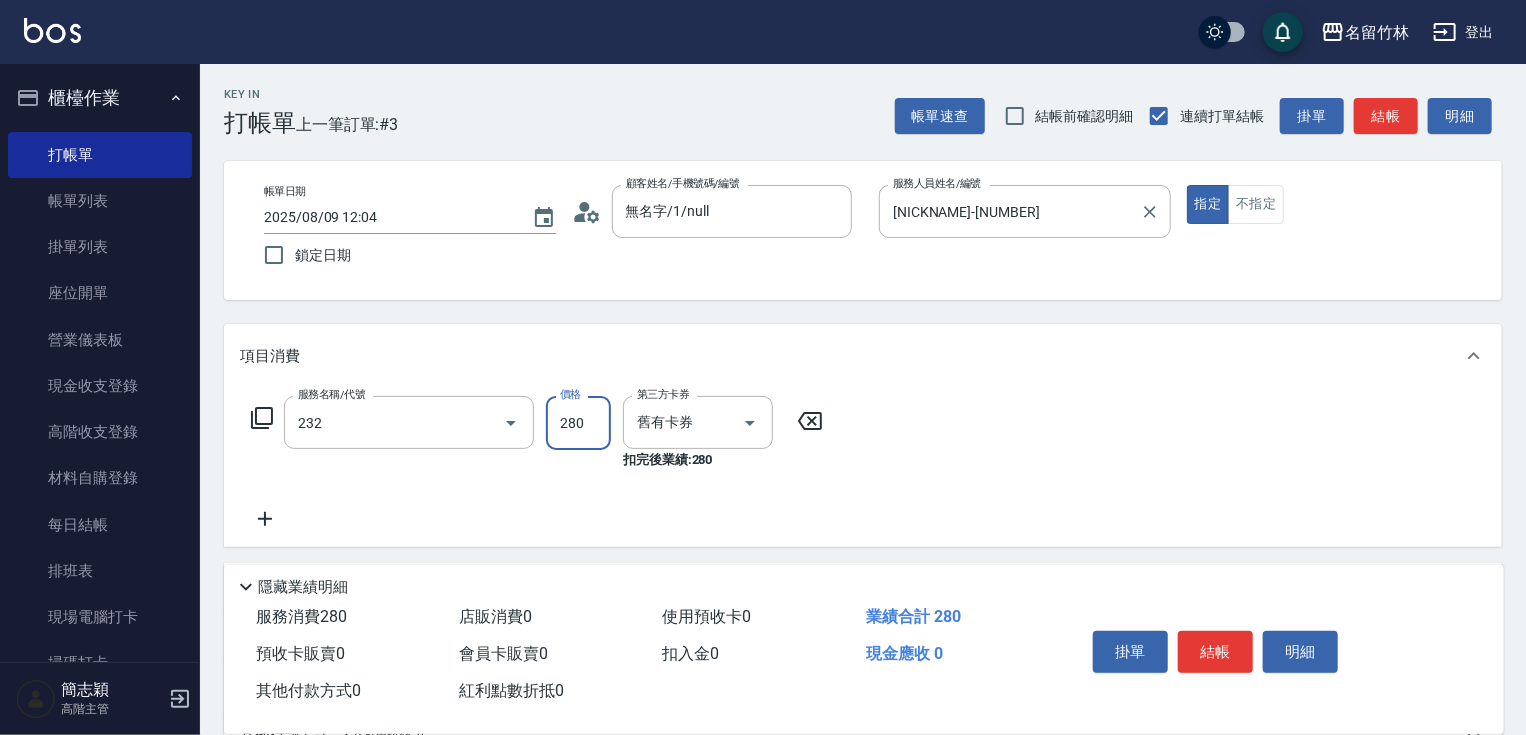 type on "[SERVICE_NAME][PRICE]([NUMBER])" 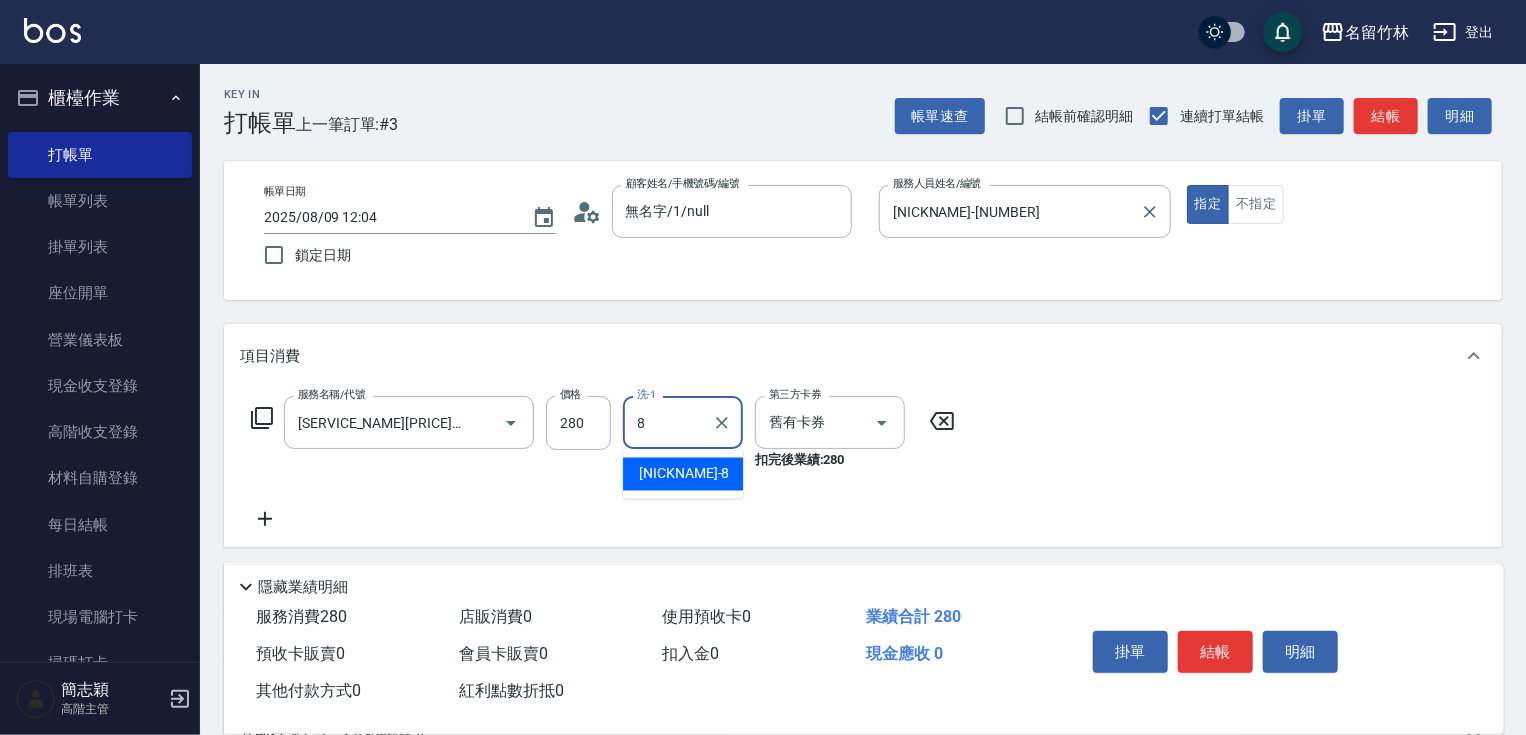 type on "[NICKNAME]-[NUMBER]" 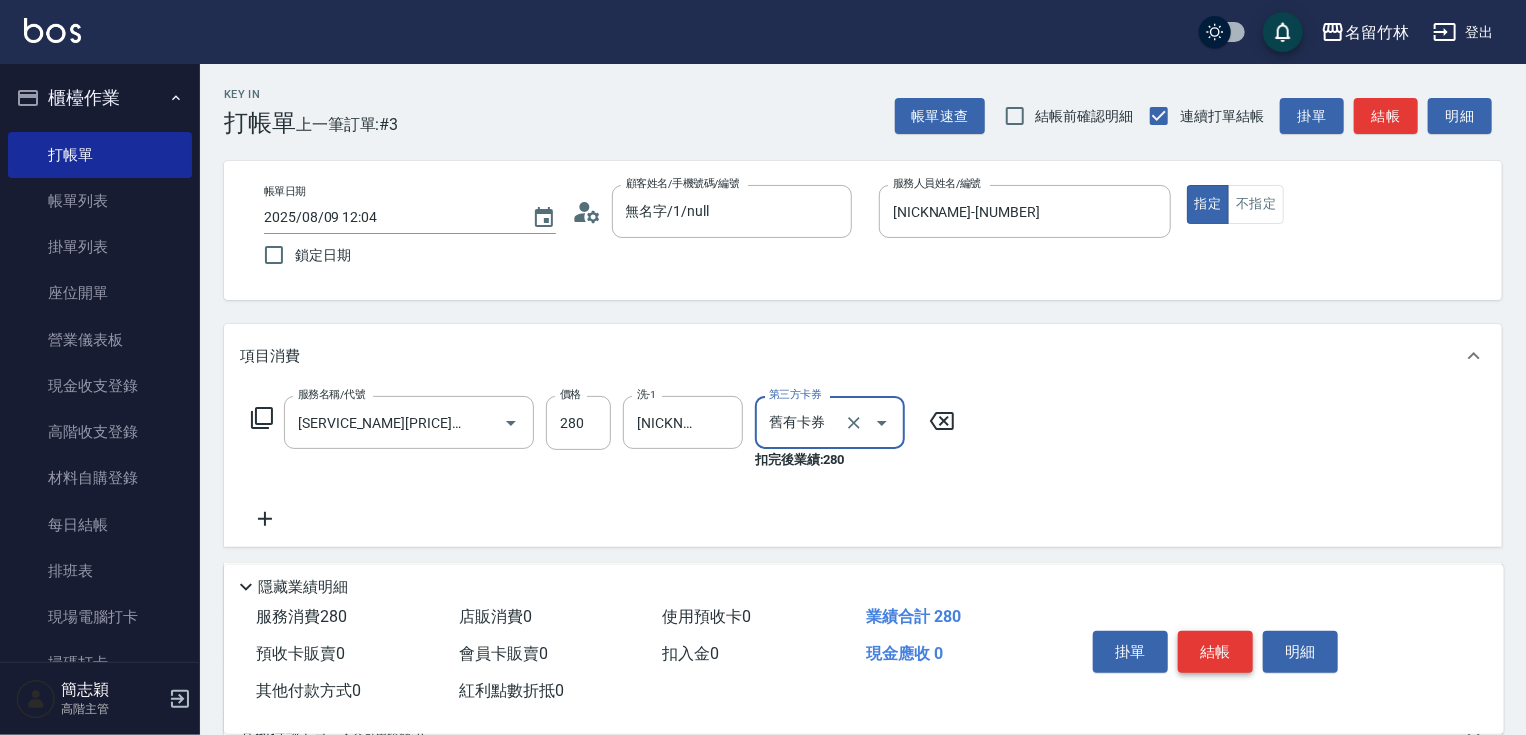 click on "結帳" at bounding box center [1215, 652] 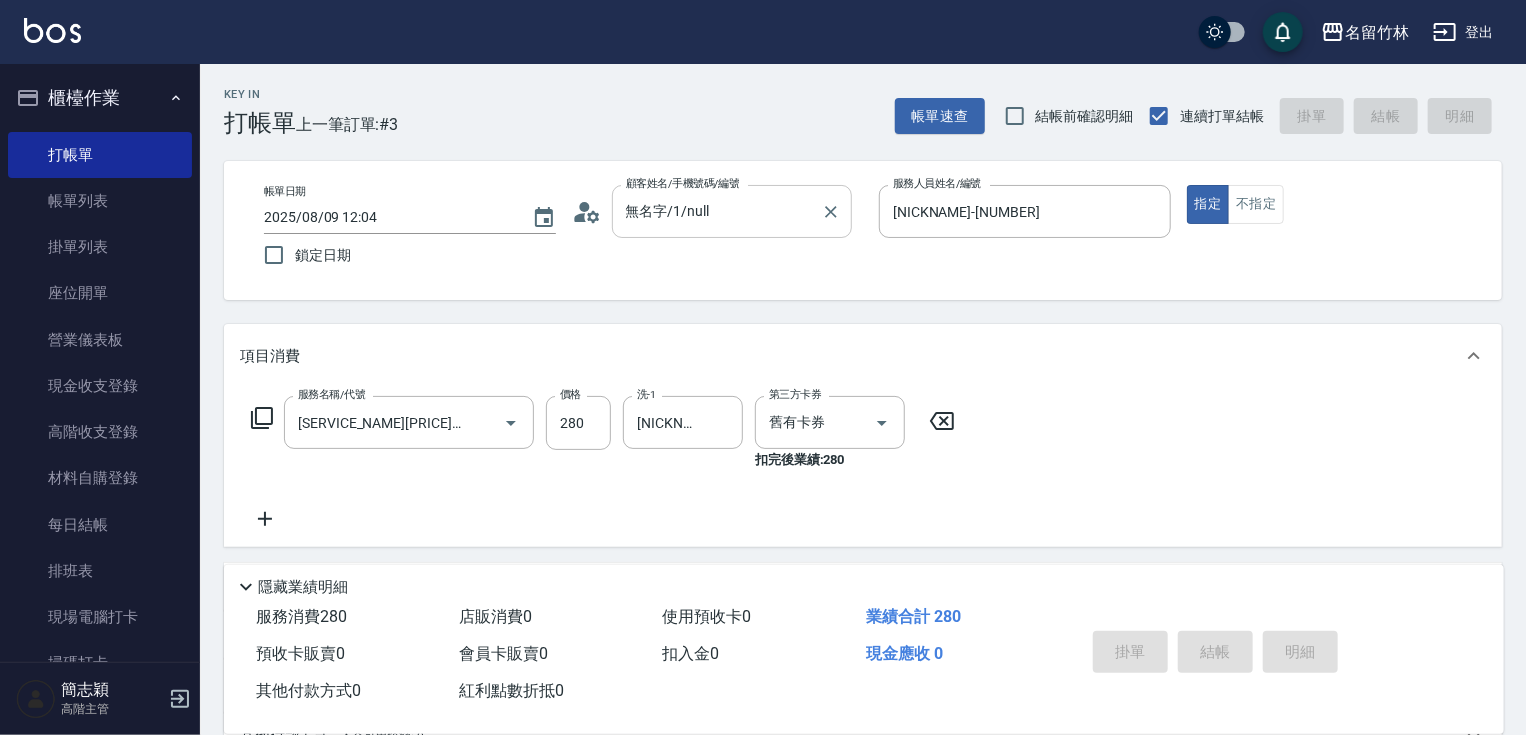 type 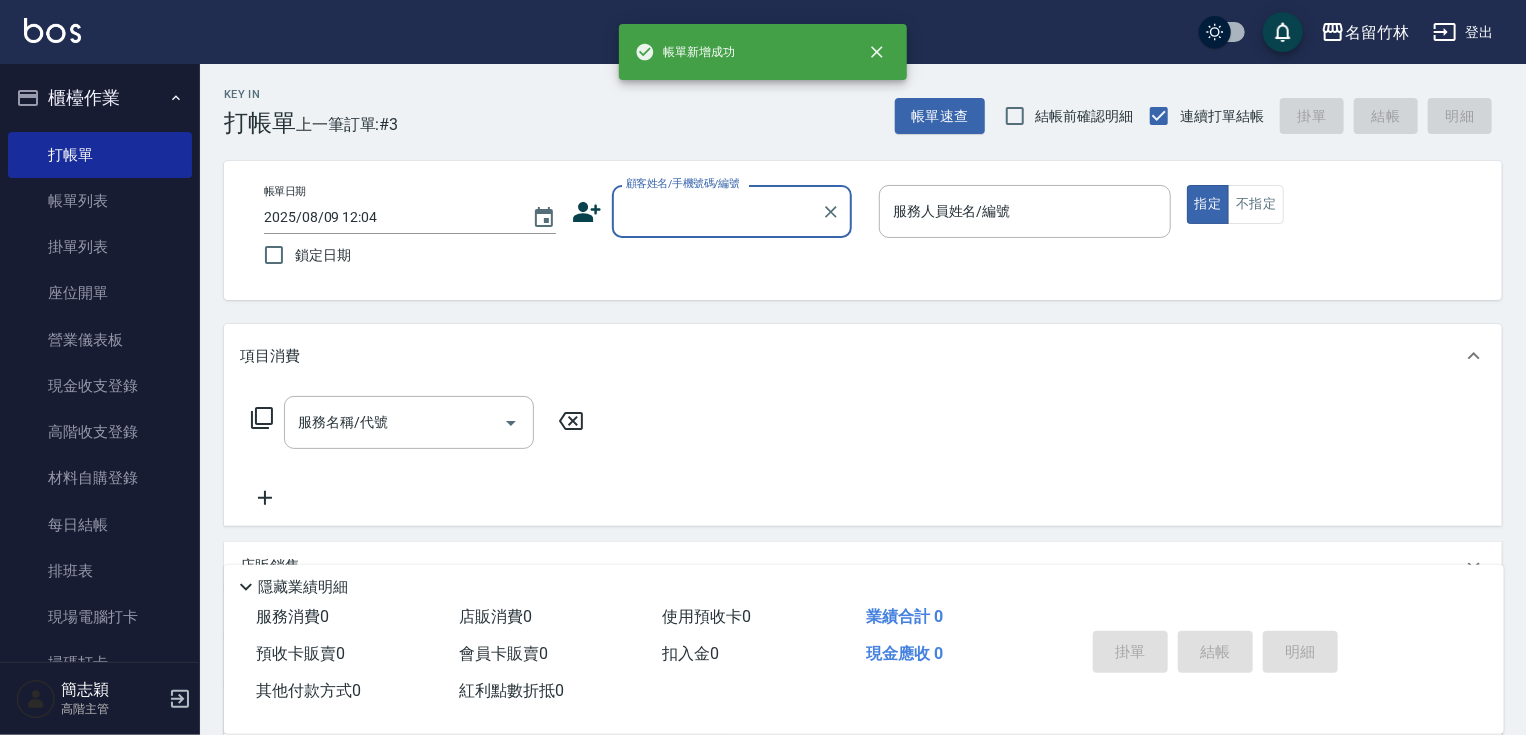 click on "顧客姓名/手機號碼/編號" at bounding box center [717, 211] 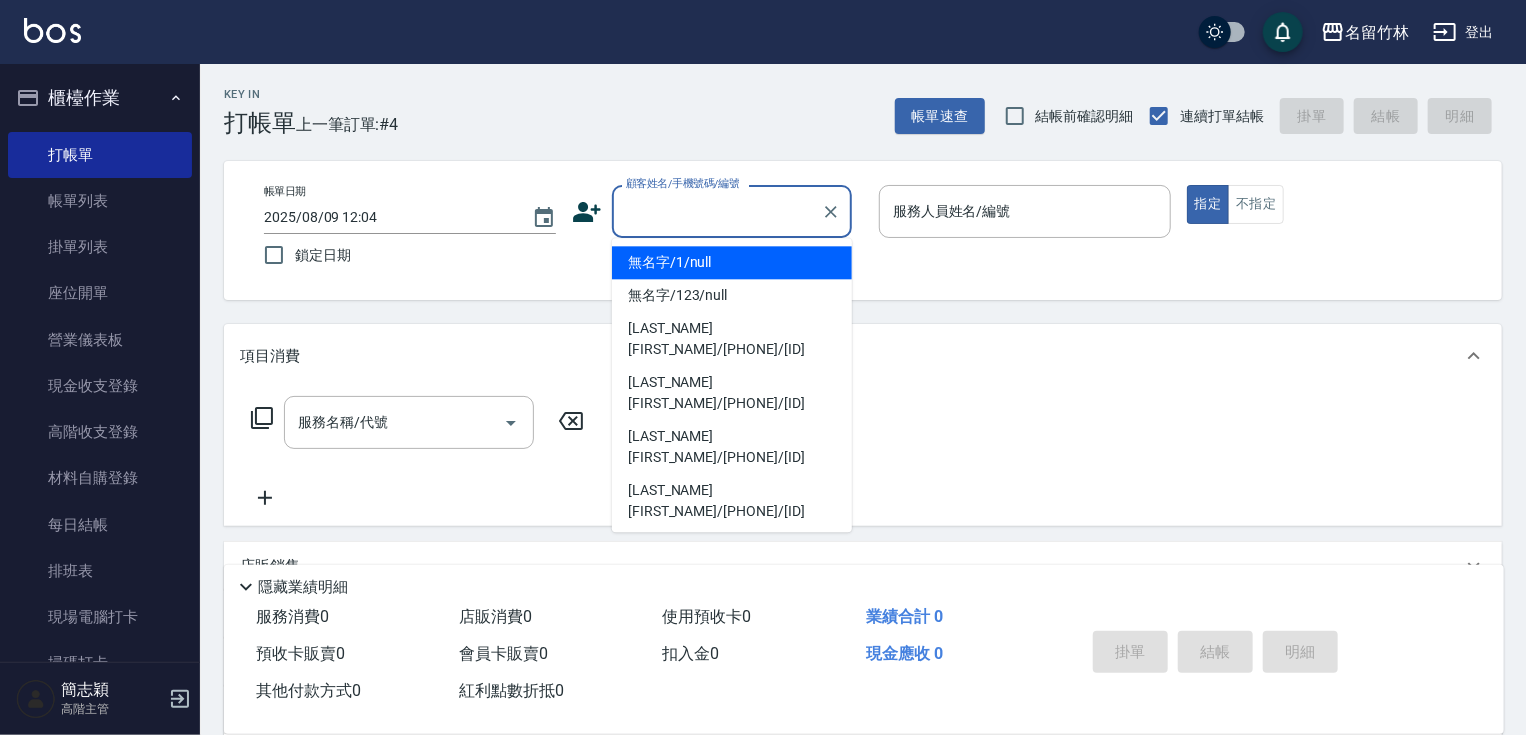 click on "無名字/1/null" at bounding box center [732, 262] 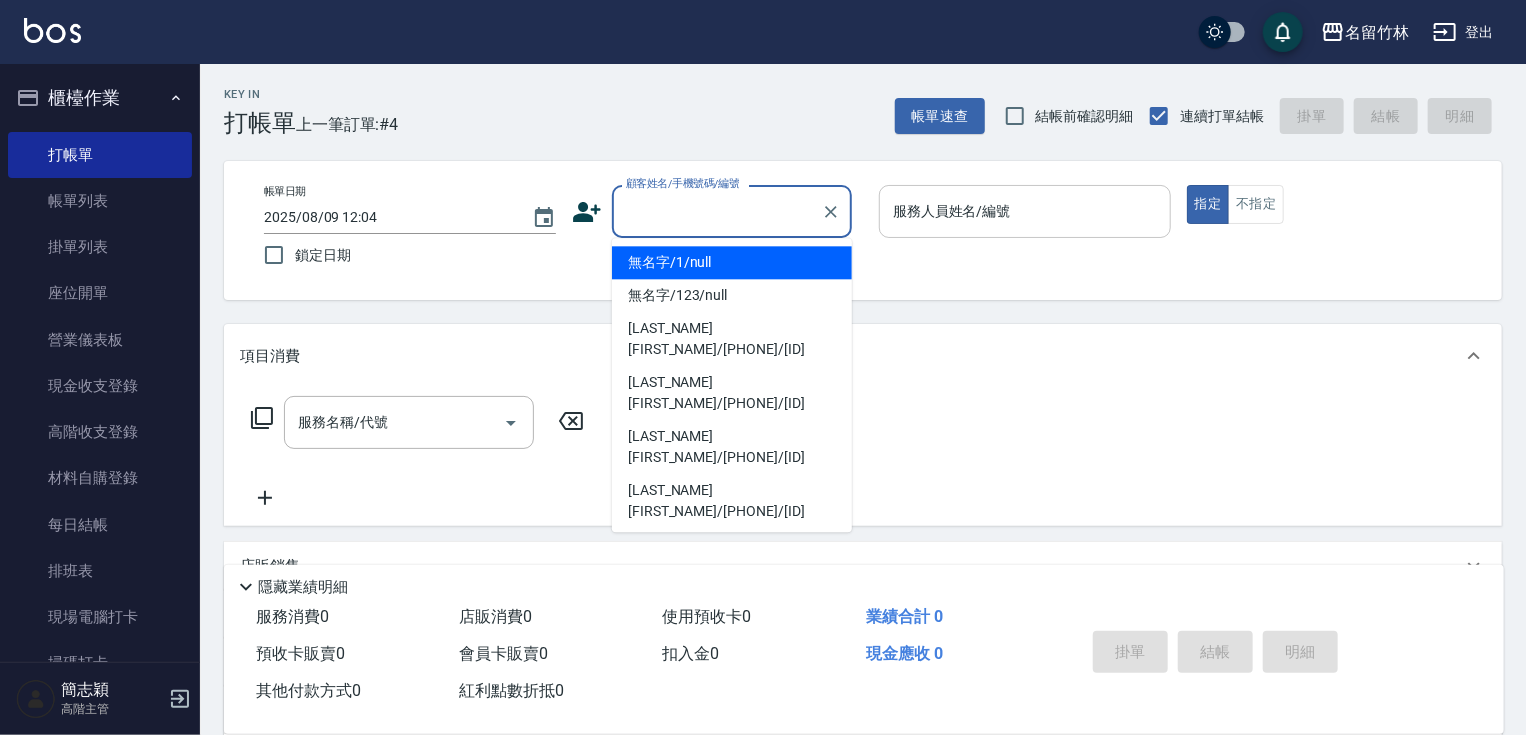 type on "無名字/1/null" 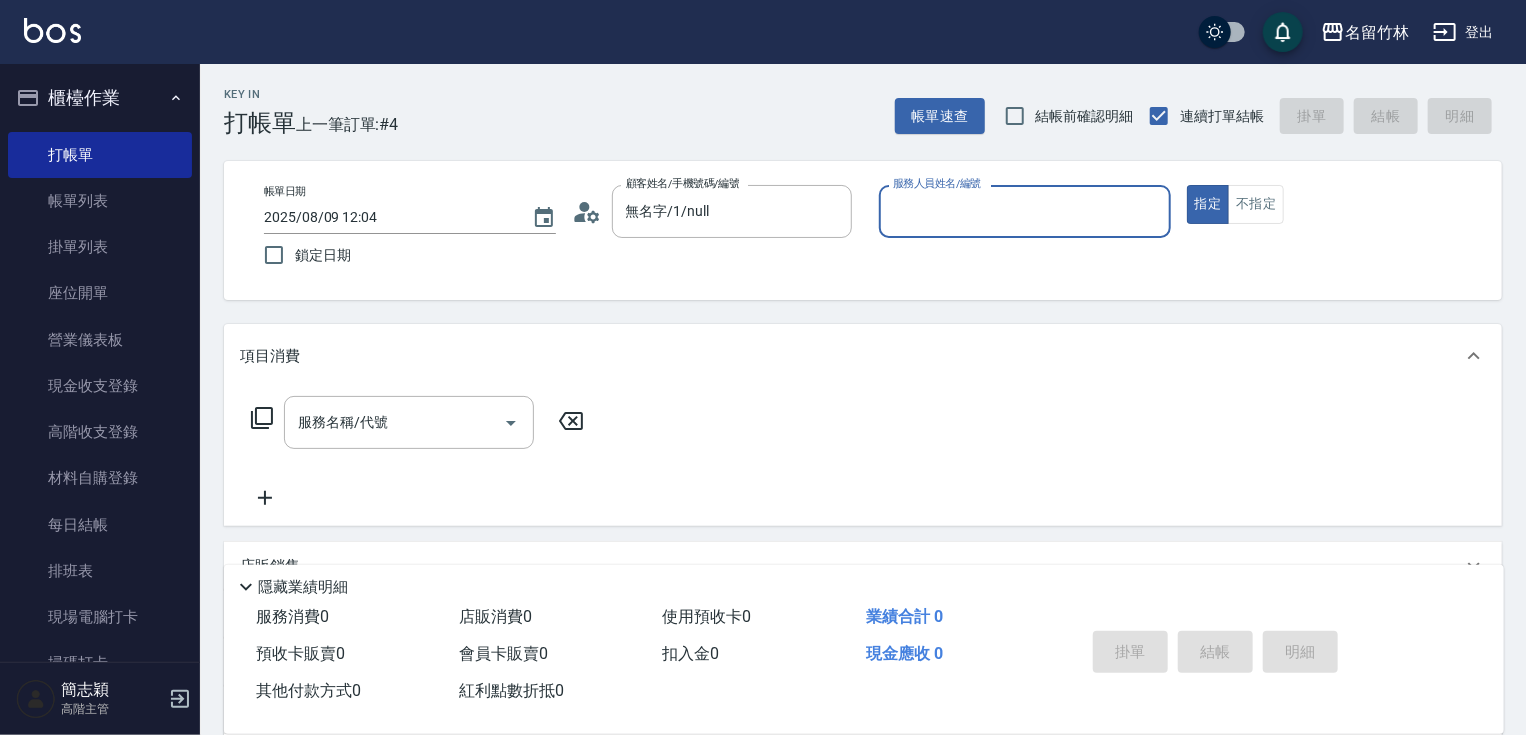 click on "服務人員姓名/編號" at bounding box center [1025, 211] 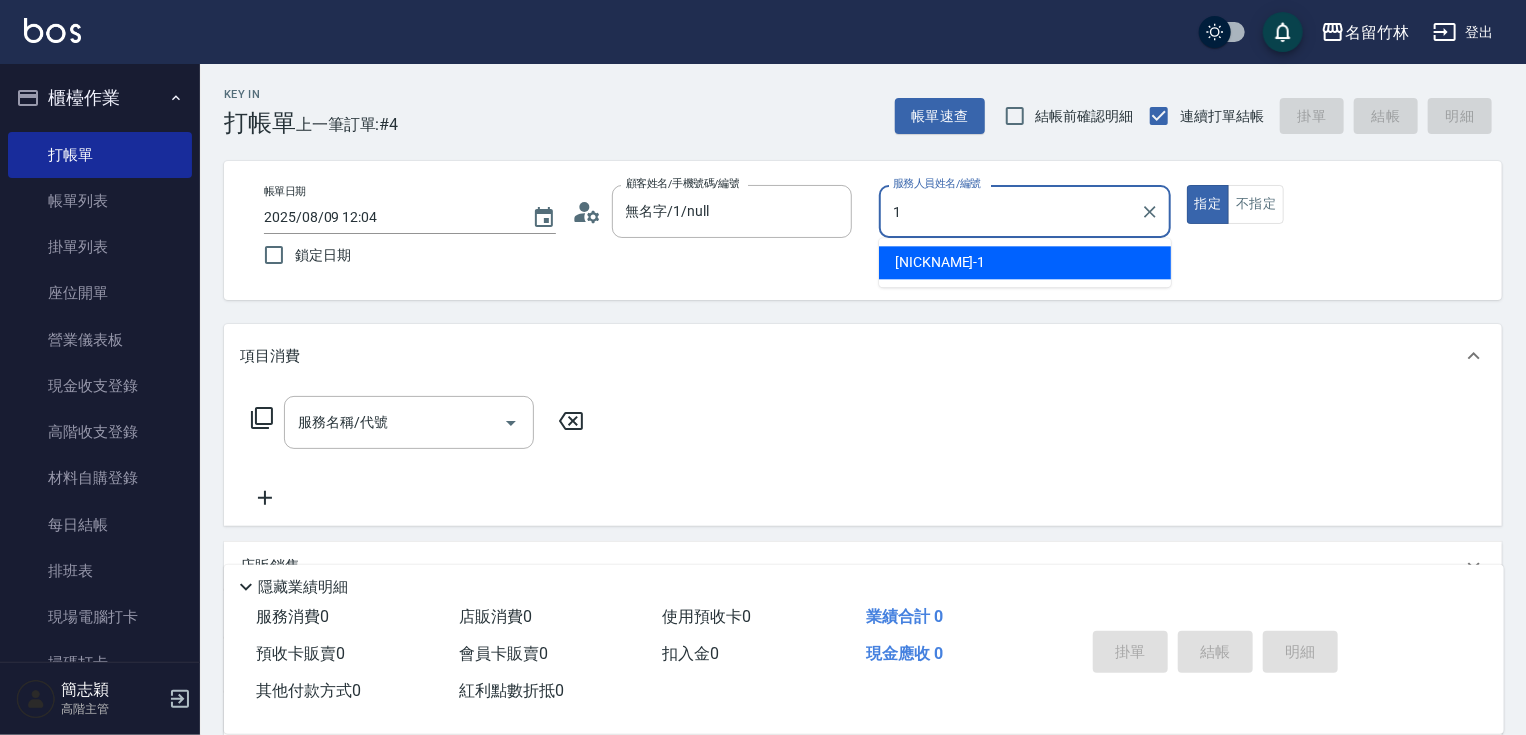 type on "[NICKNAME]-[NUMBER]" 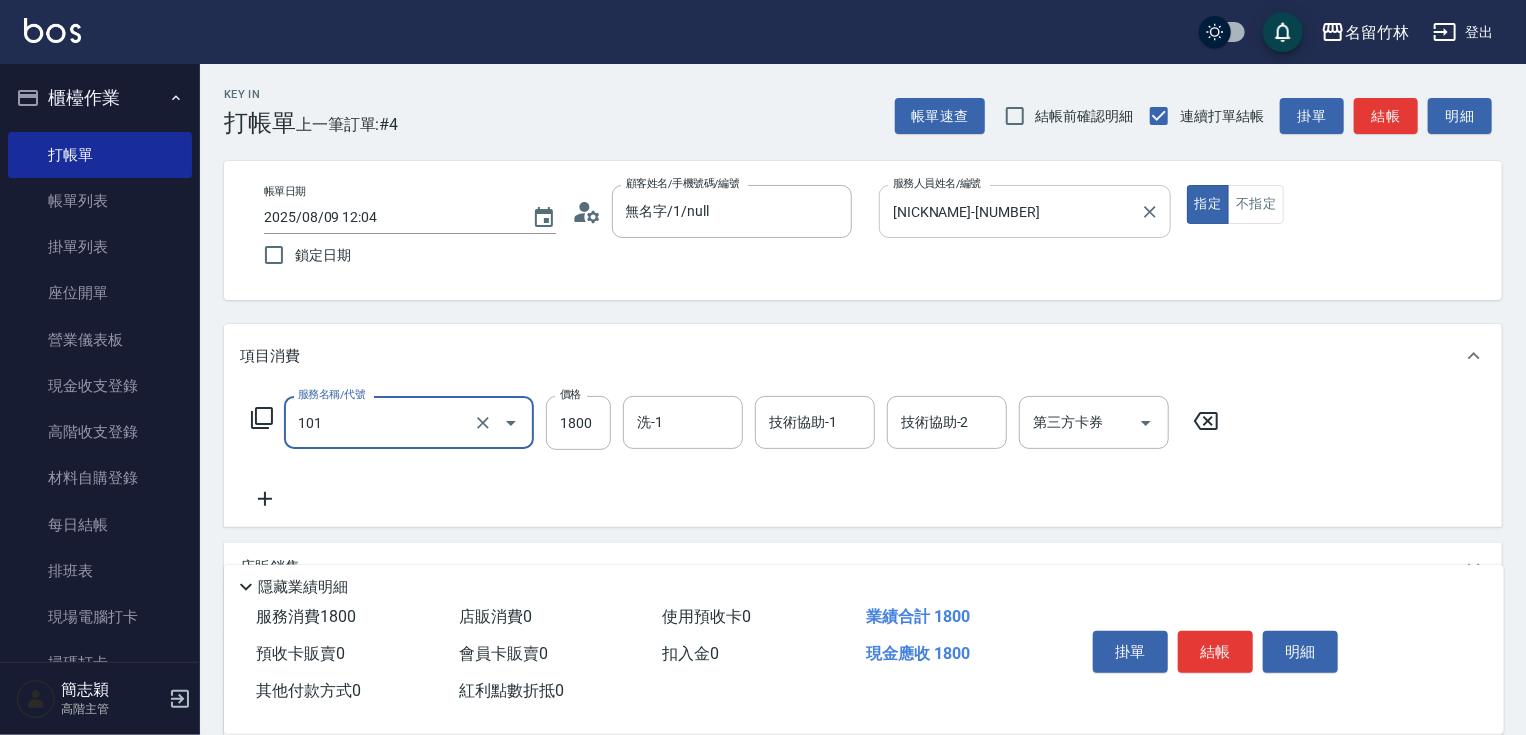 type on "草本頭皮(101)" 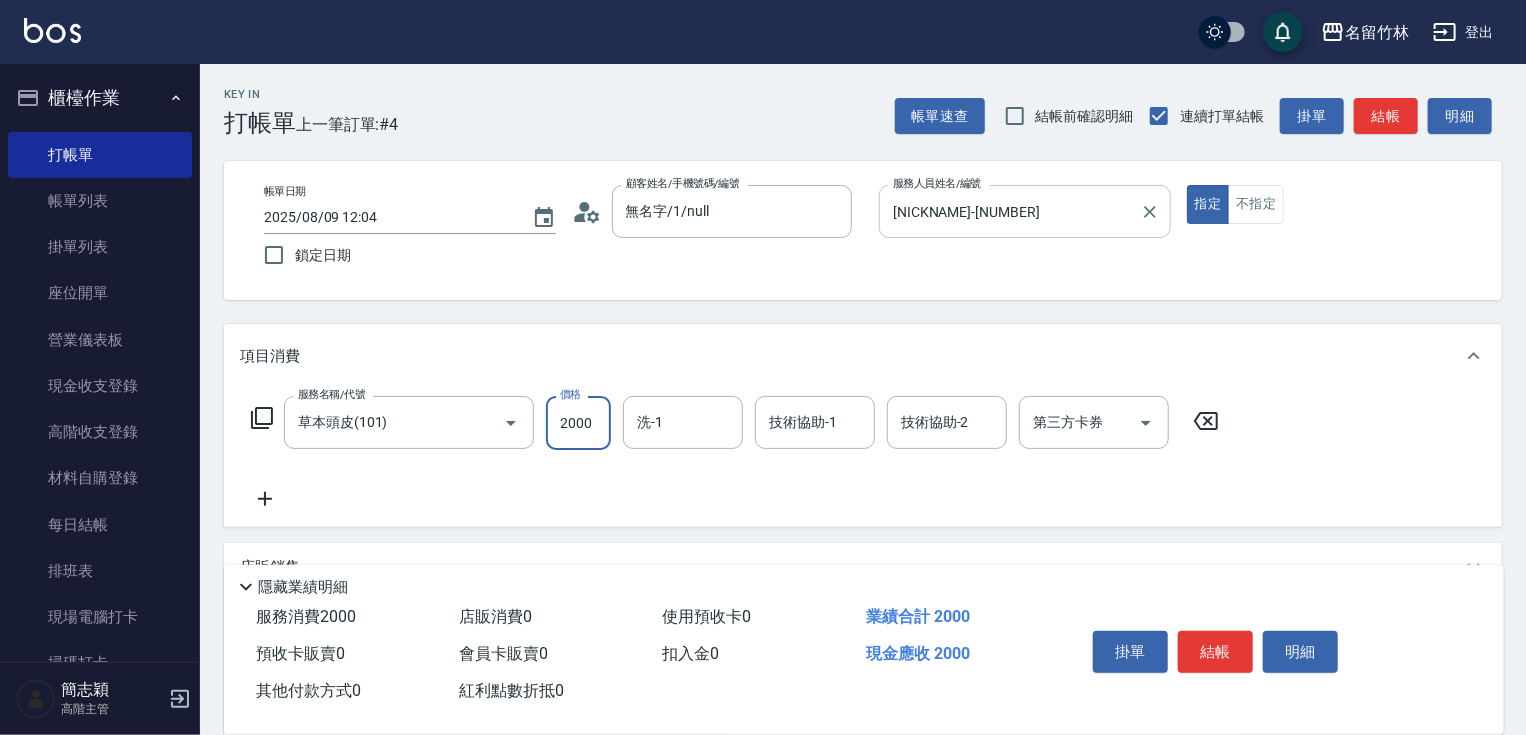 type on "2000" 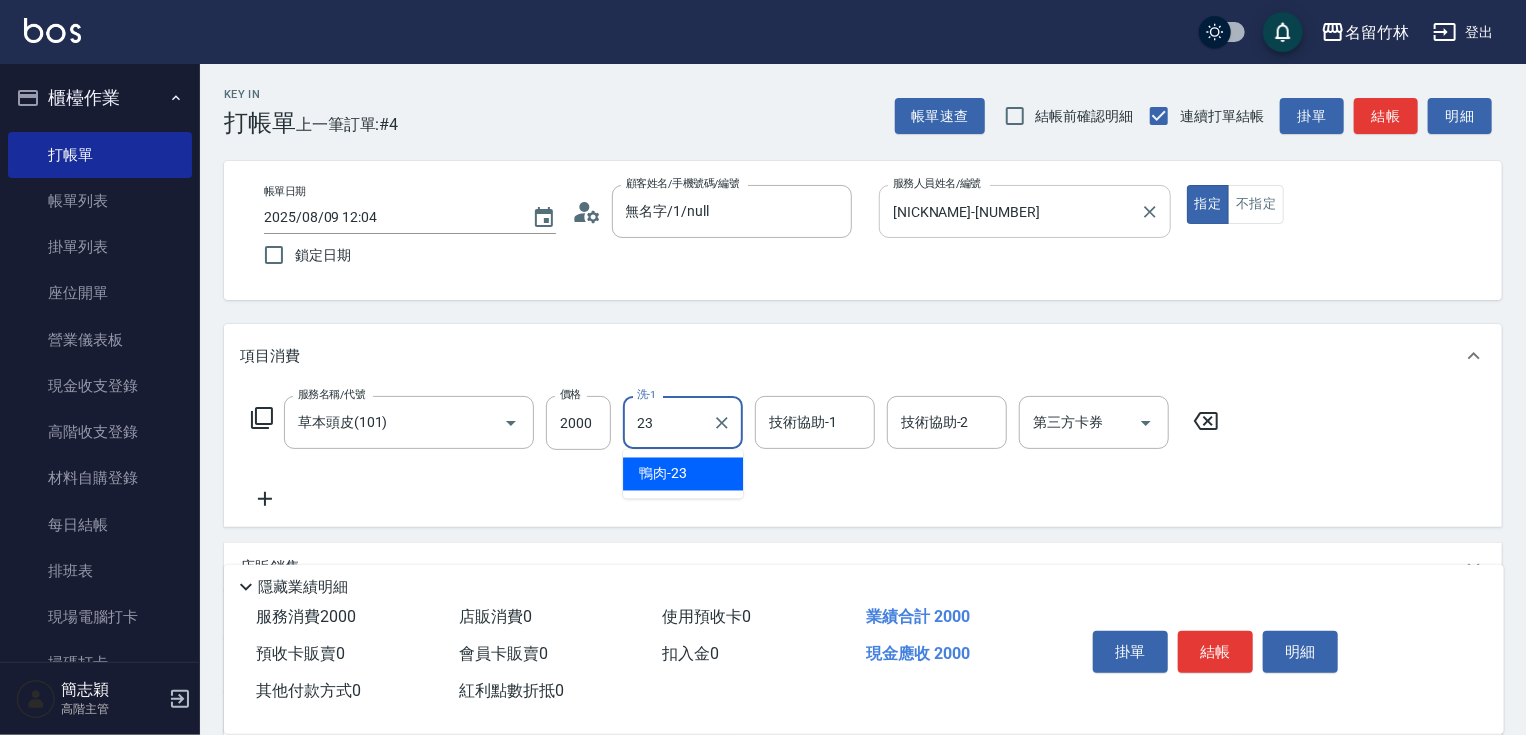 type on "[PRODUCT_NAME]-[NUMBER]" 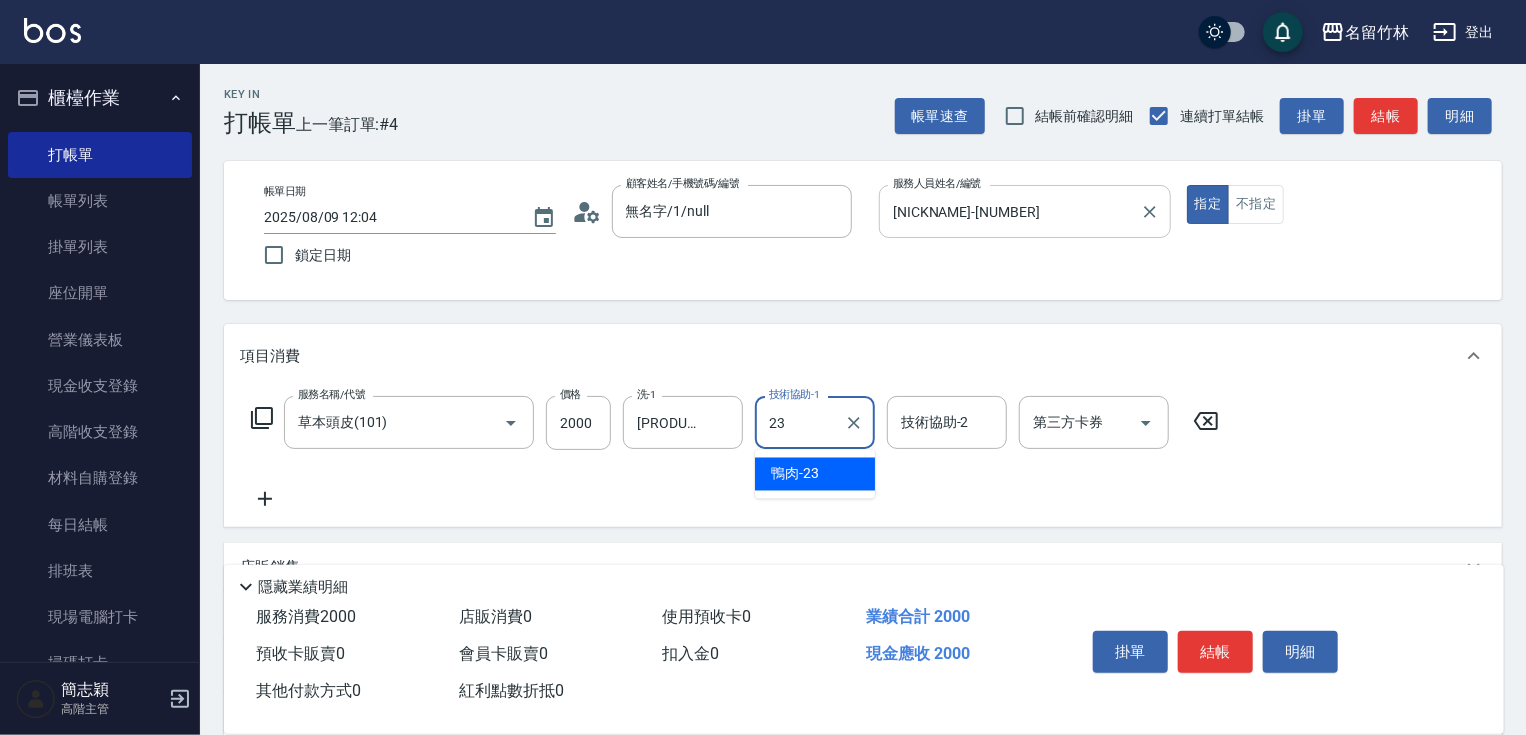 type on "[PRODUCT_NAME]-[NUMBER]" 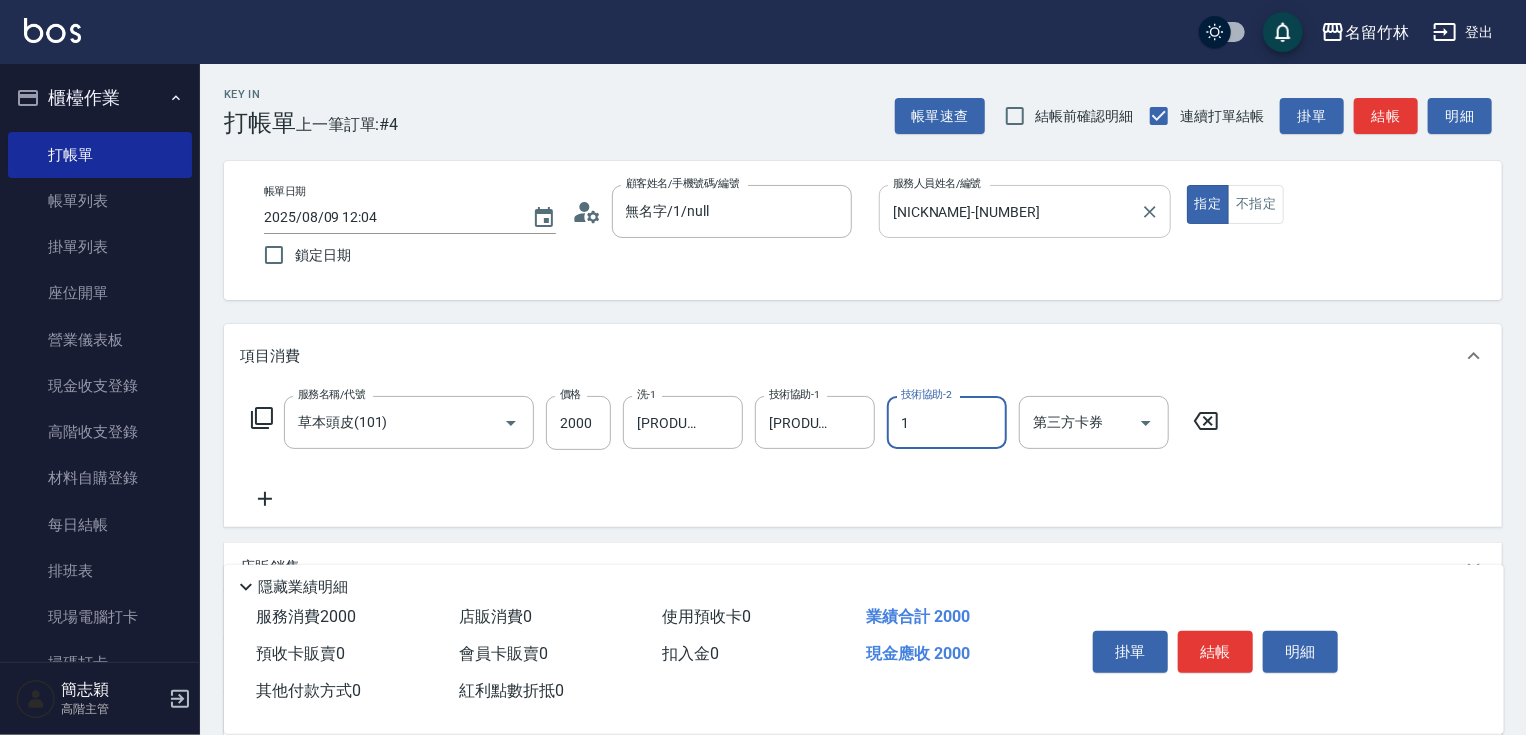 type on "[NICKNAME]-[NUMBER]" 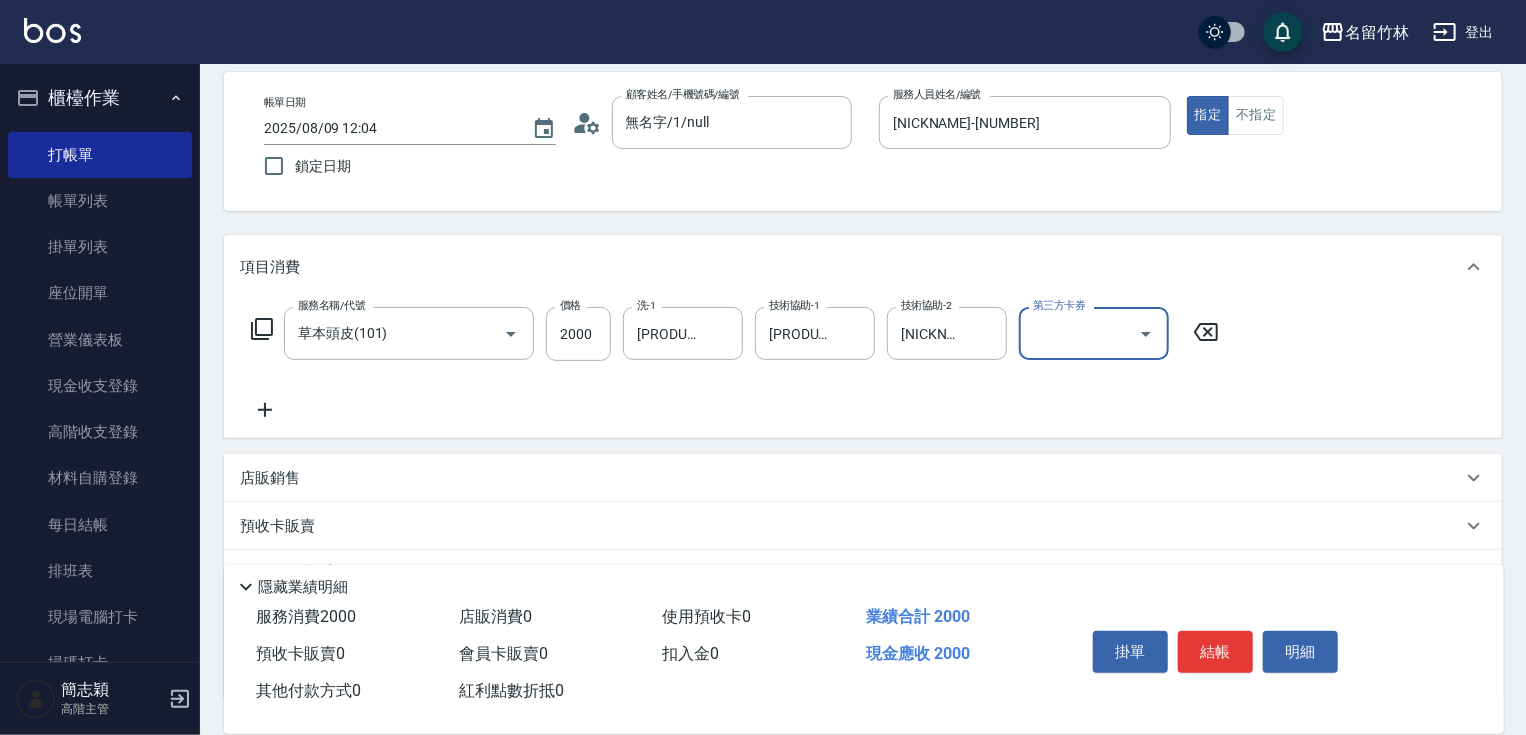 scroll, scrollTop: 244, scrollLeft: 0, axis: vertical 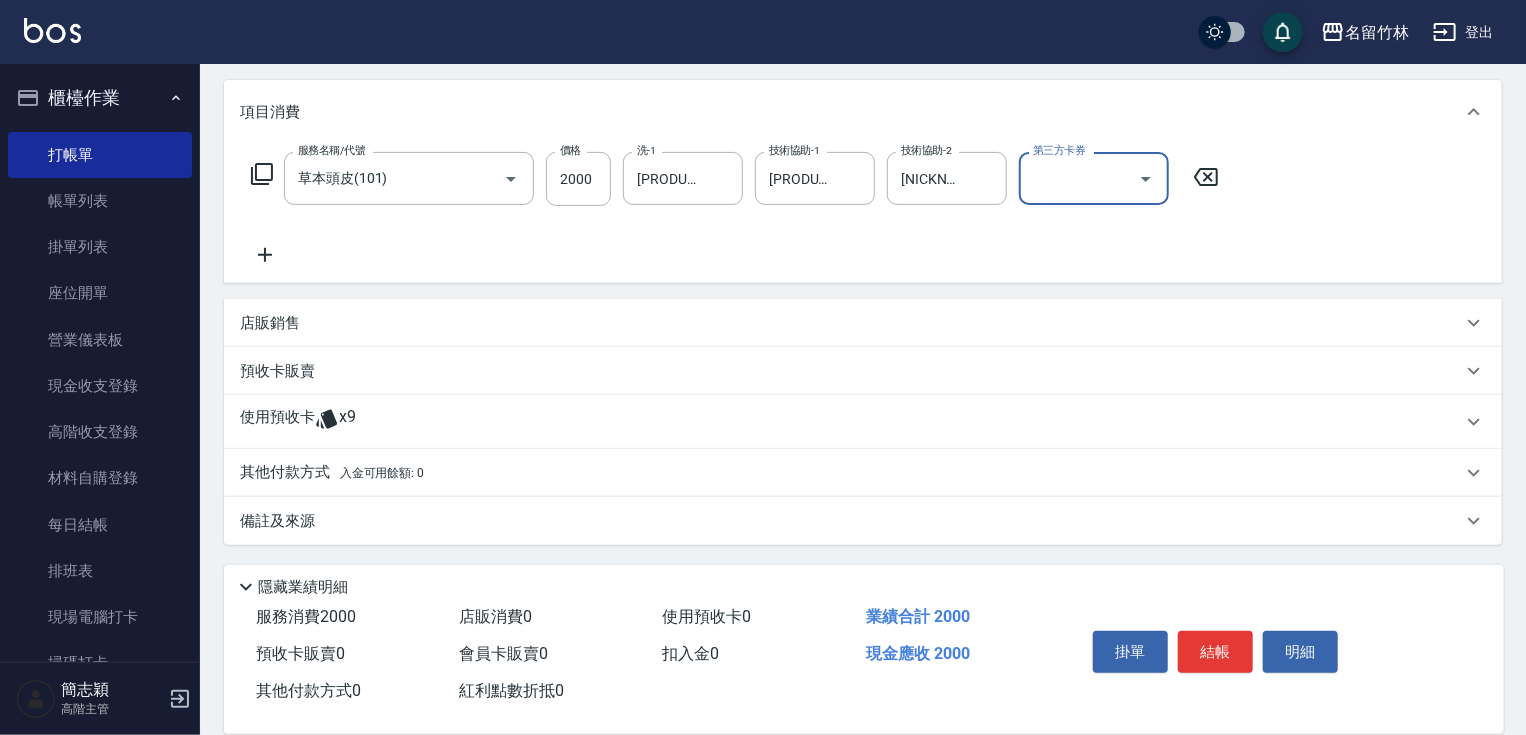 click on "入金可用餘額: 0" at bounding box center (382, 473) 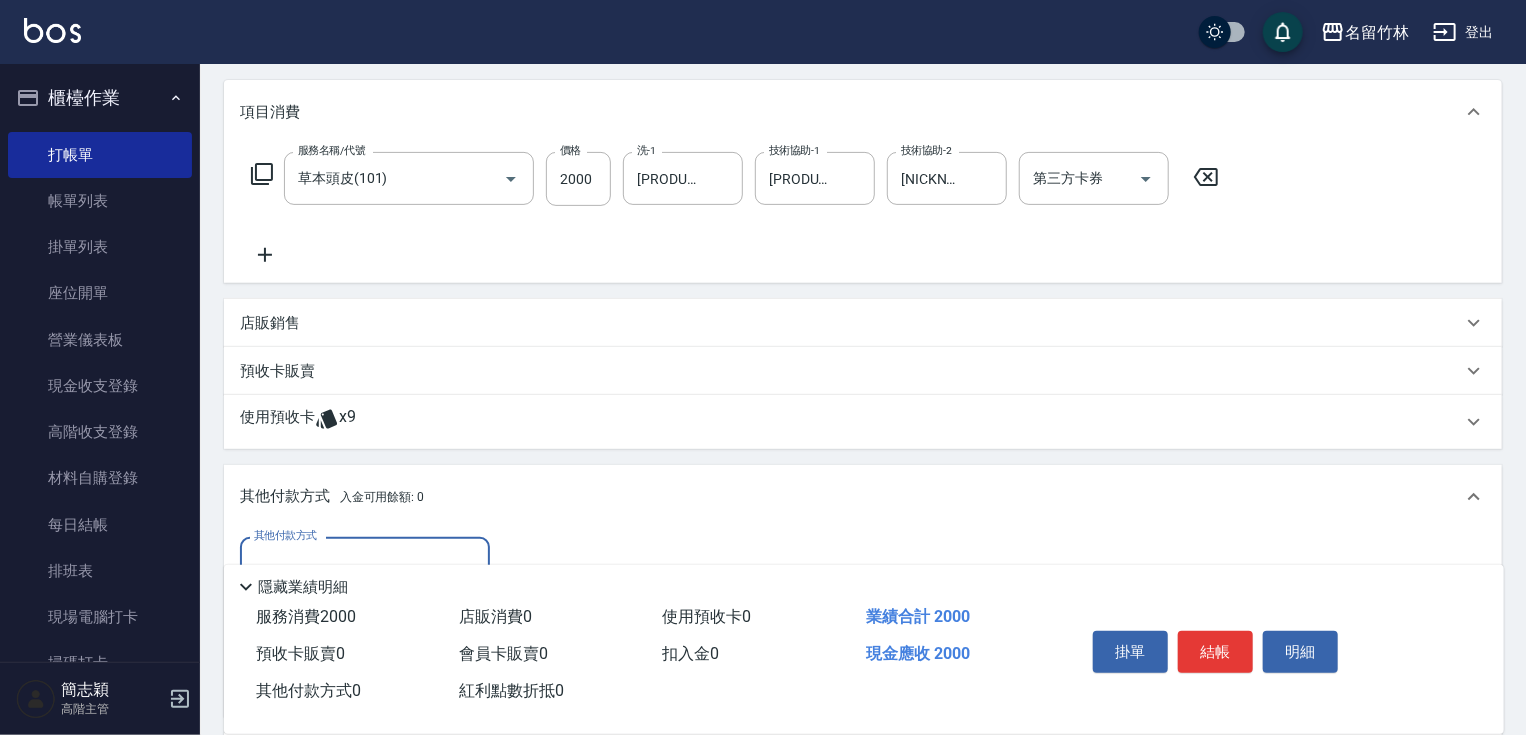 scroll, scrollTop: 0, scrollLeft: 0, axis: both 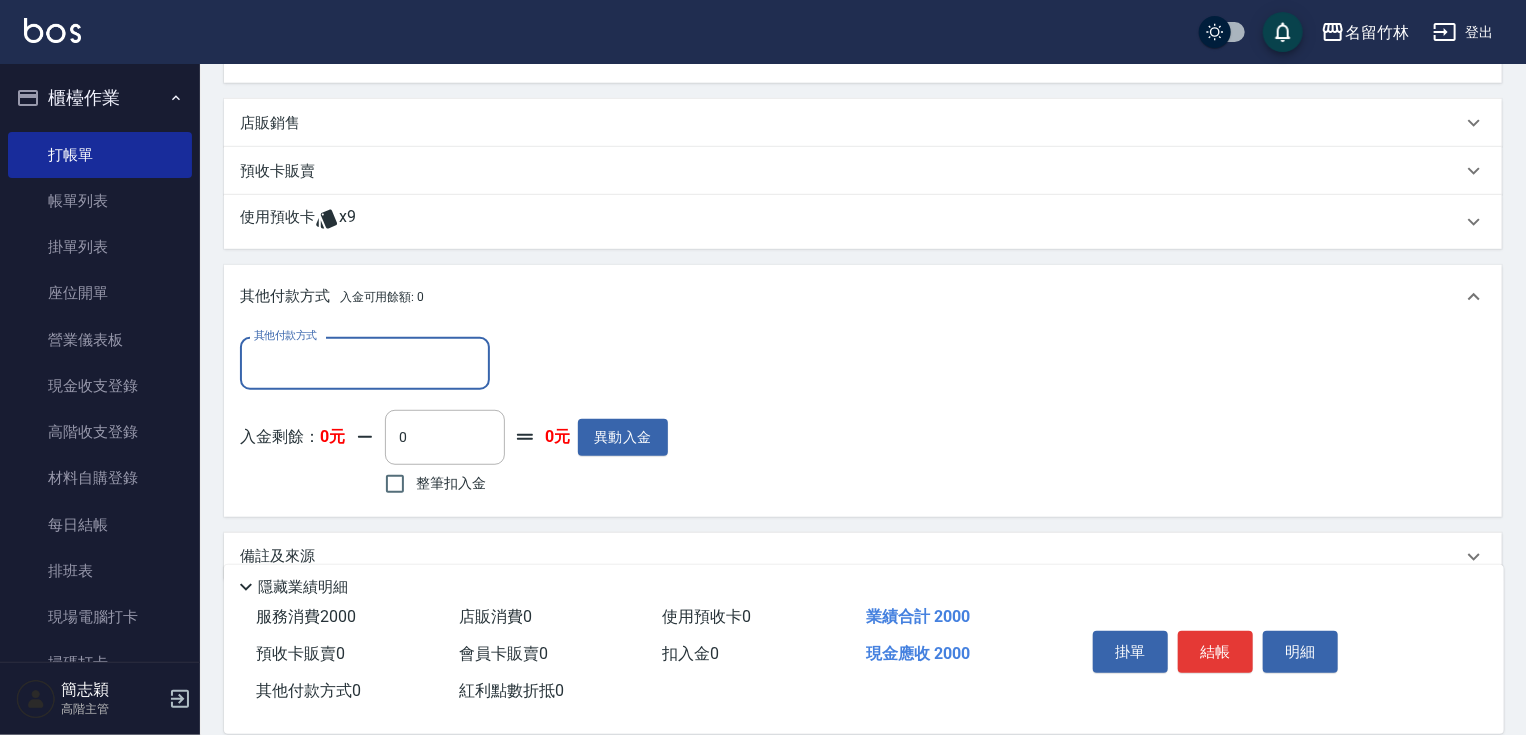 click on "其他付款方式" at bounding box center [365, 363] 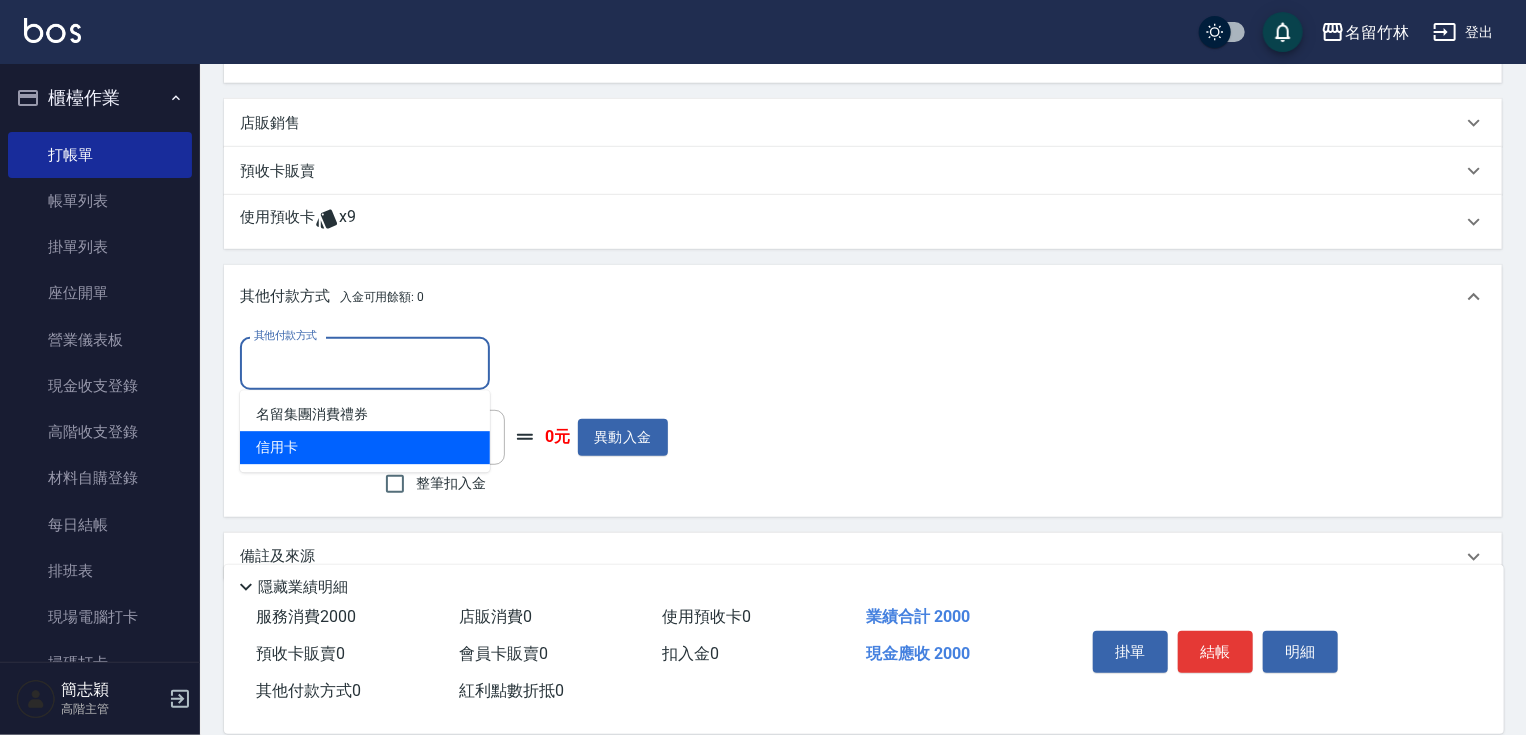 click on "信用卡" at bounding box center (365, 447) 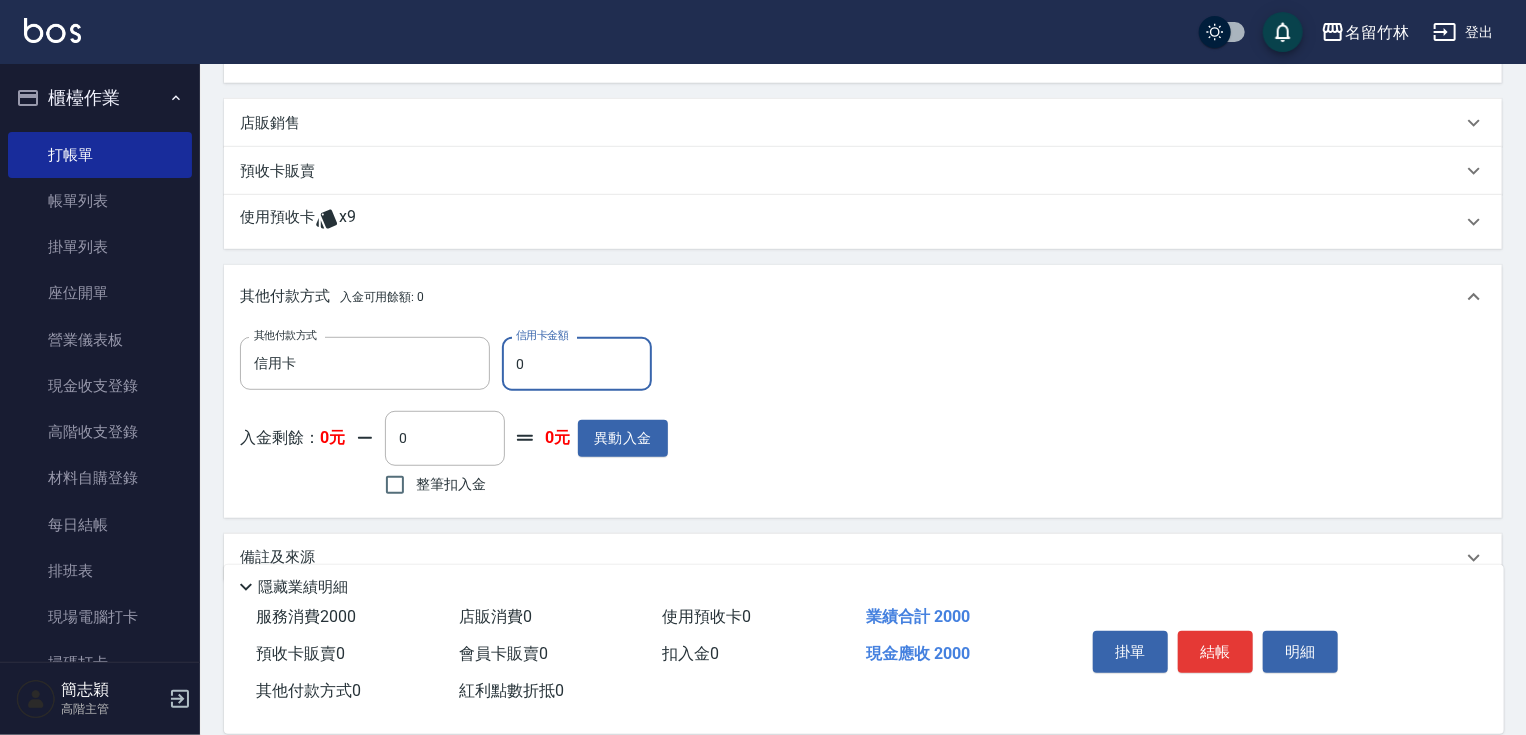drag, startPoint x: 511, startPoint y: 365, endPoint x: 609, endPoint y: 362, distance: 98.045906 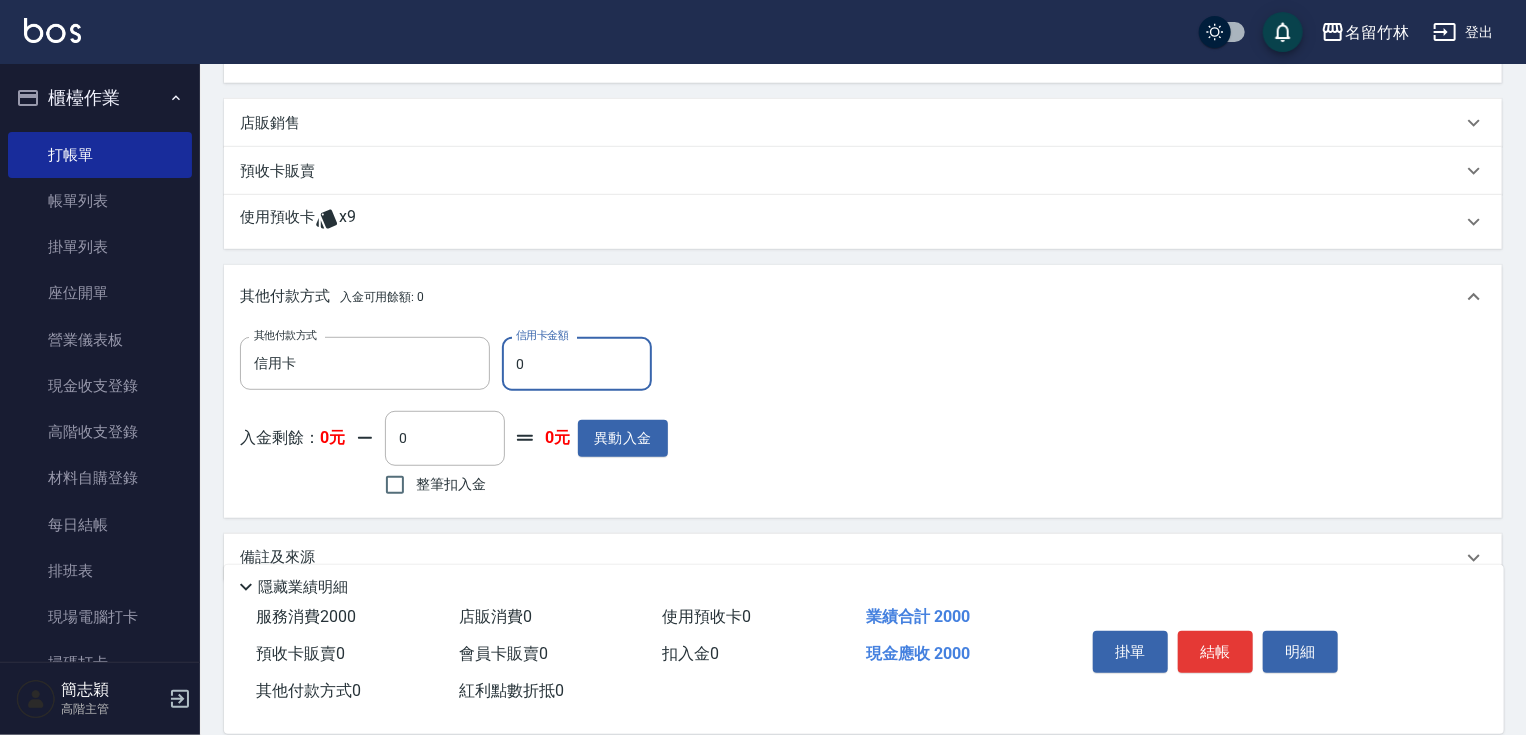 click on "0" at bounding box center [577, 364] 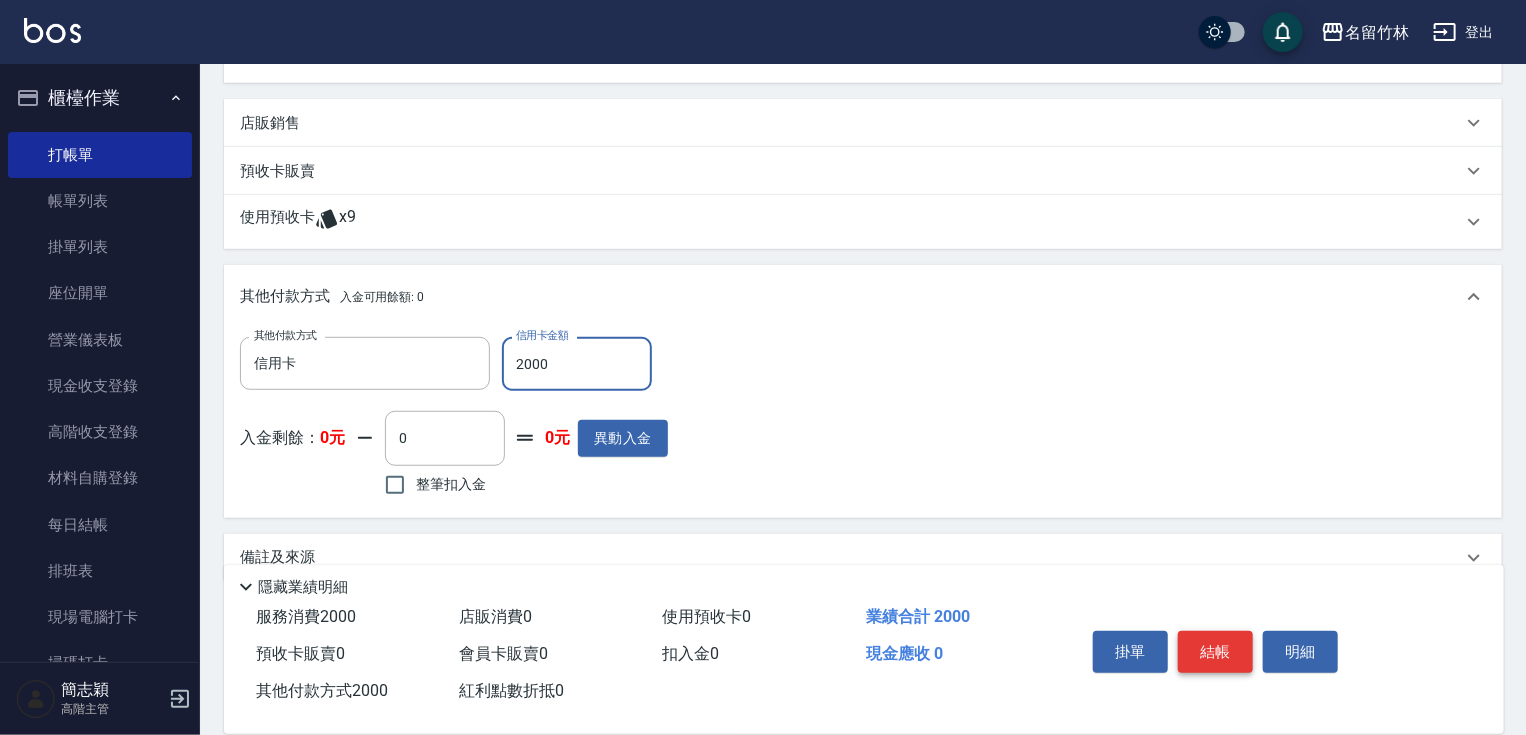 type on "2000" 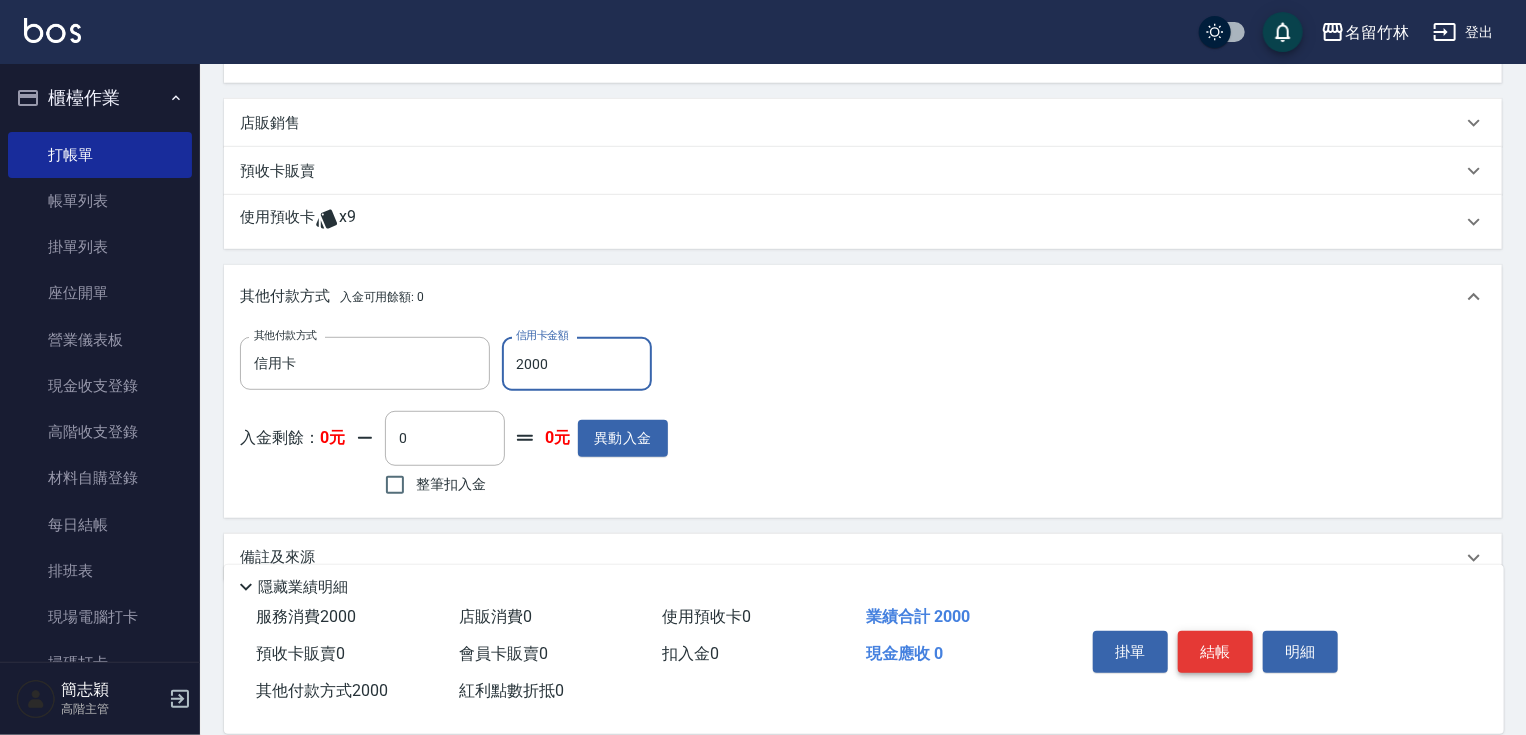 click on "結帳" at bounding box center [1215, 652] 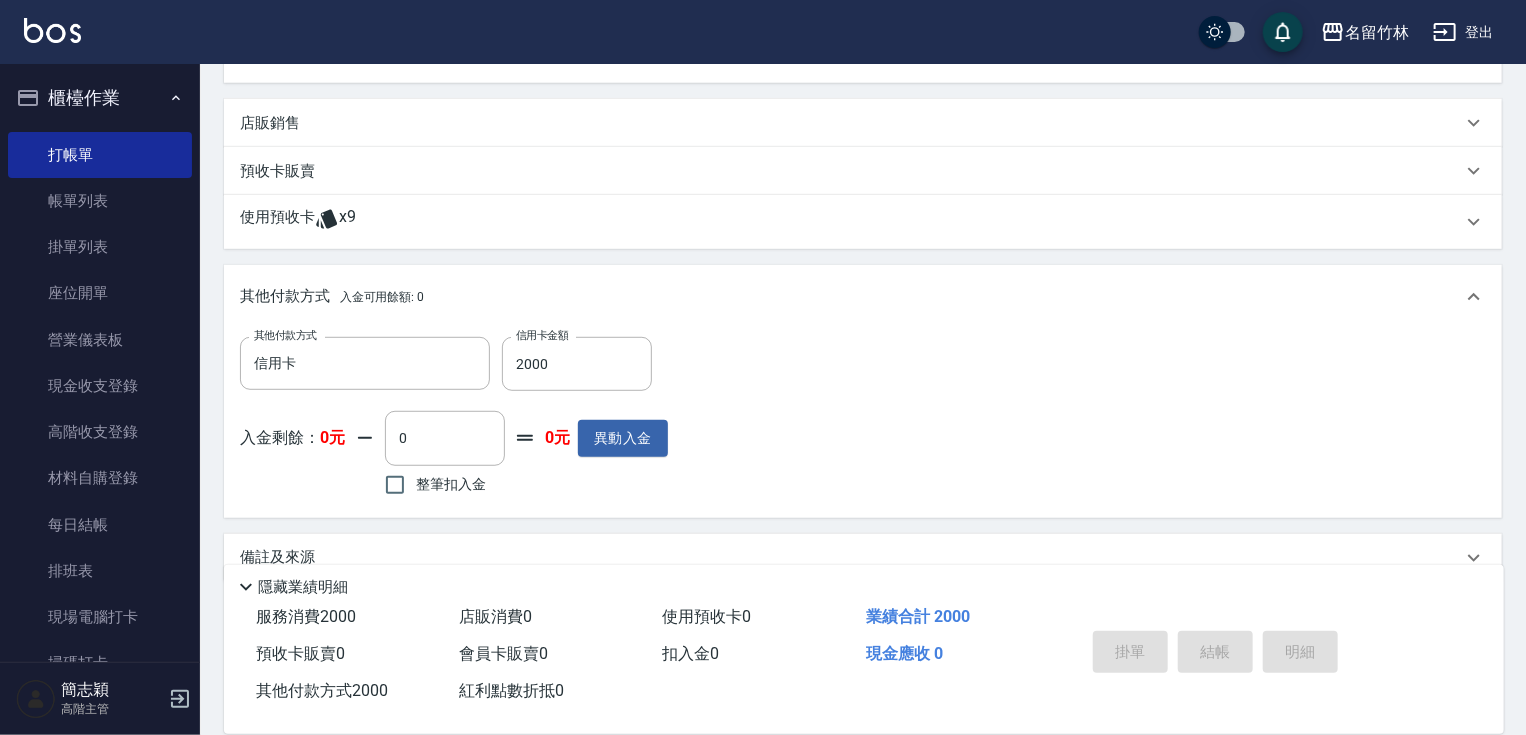 type on "2025/08/09 12:05" 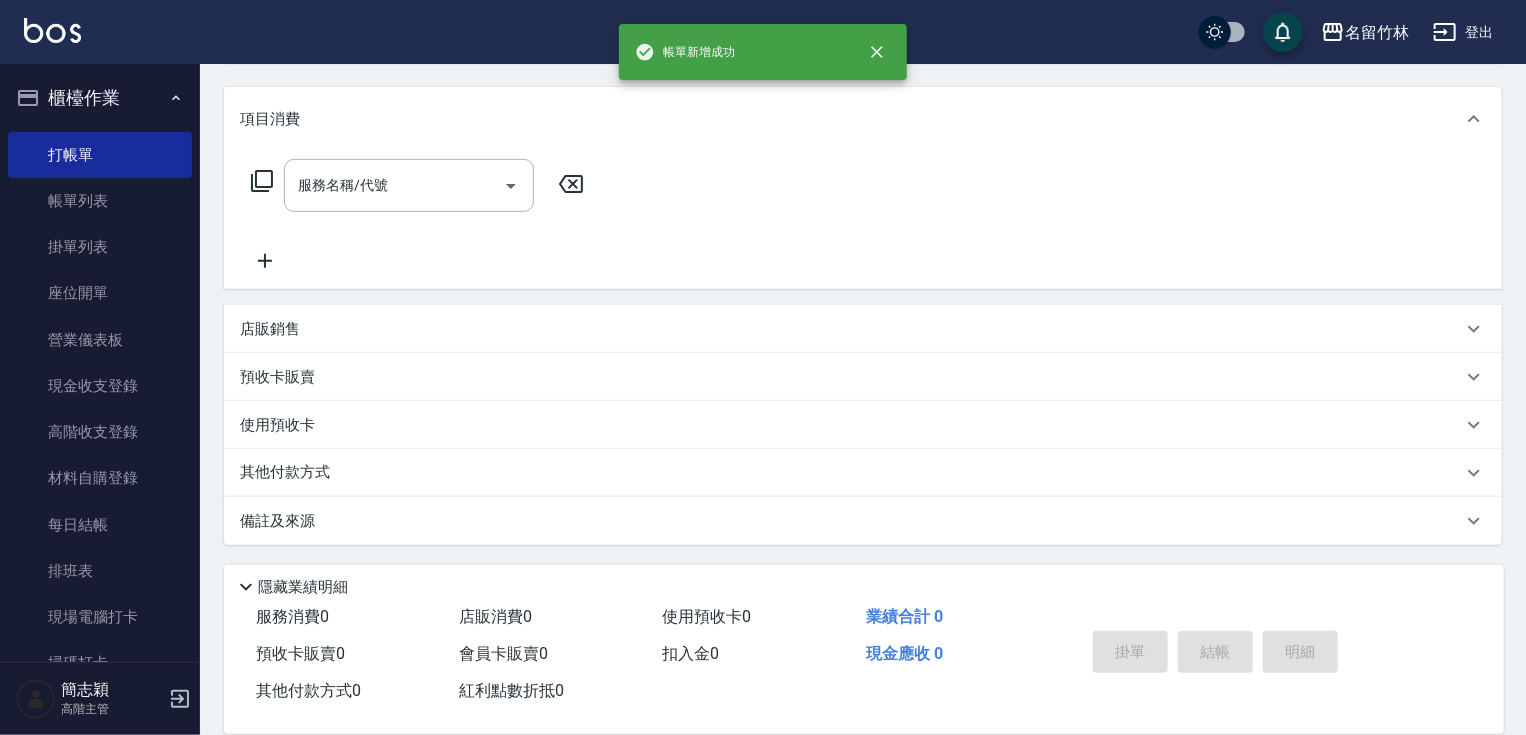 scroll, scrollTop: 0, scrollLeft: 0, axis: both 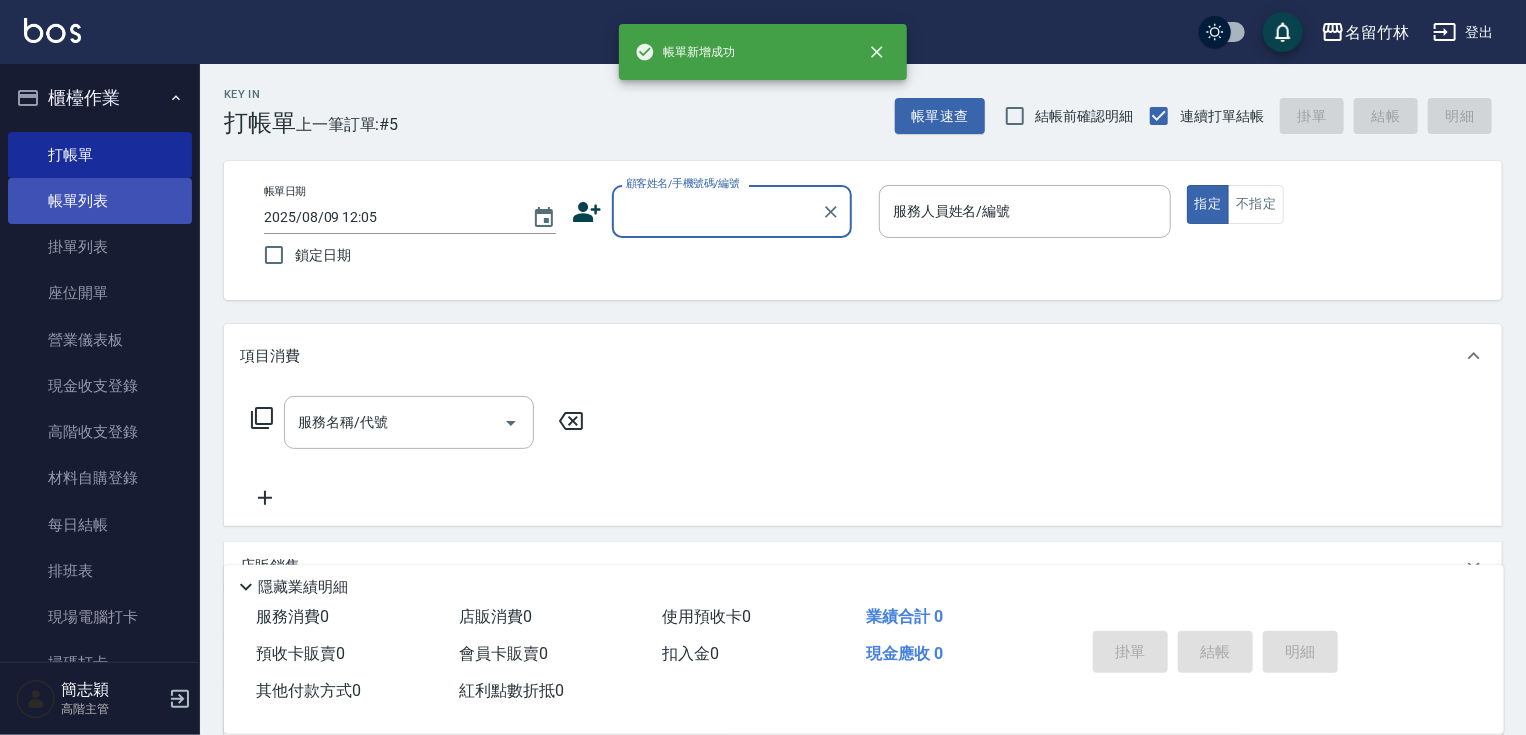click on "帳單列表" at bounding box center [100, 201] 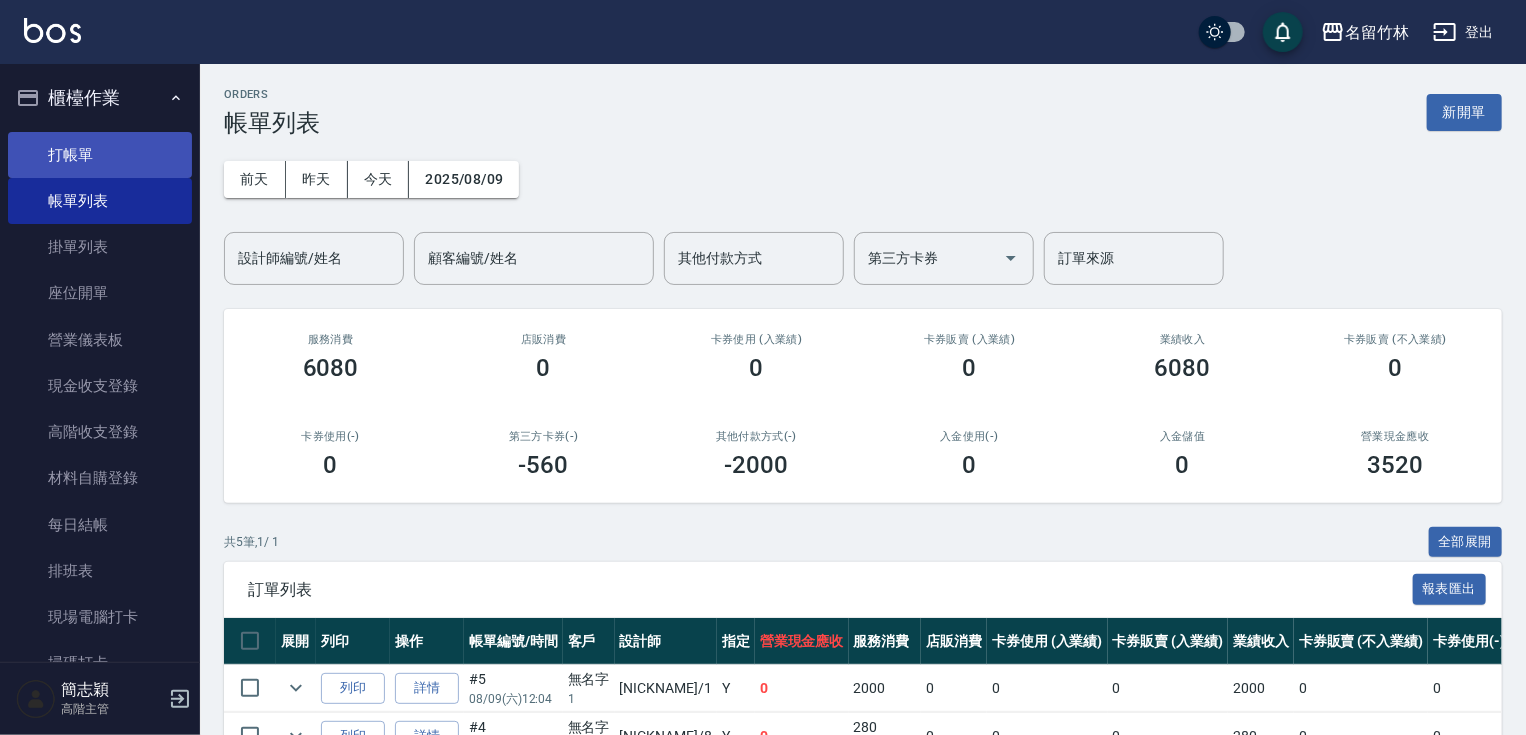 click on "打帳單" at bounding box center (100, 155) 